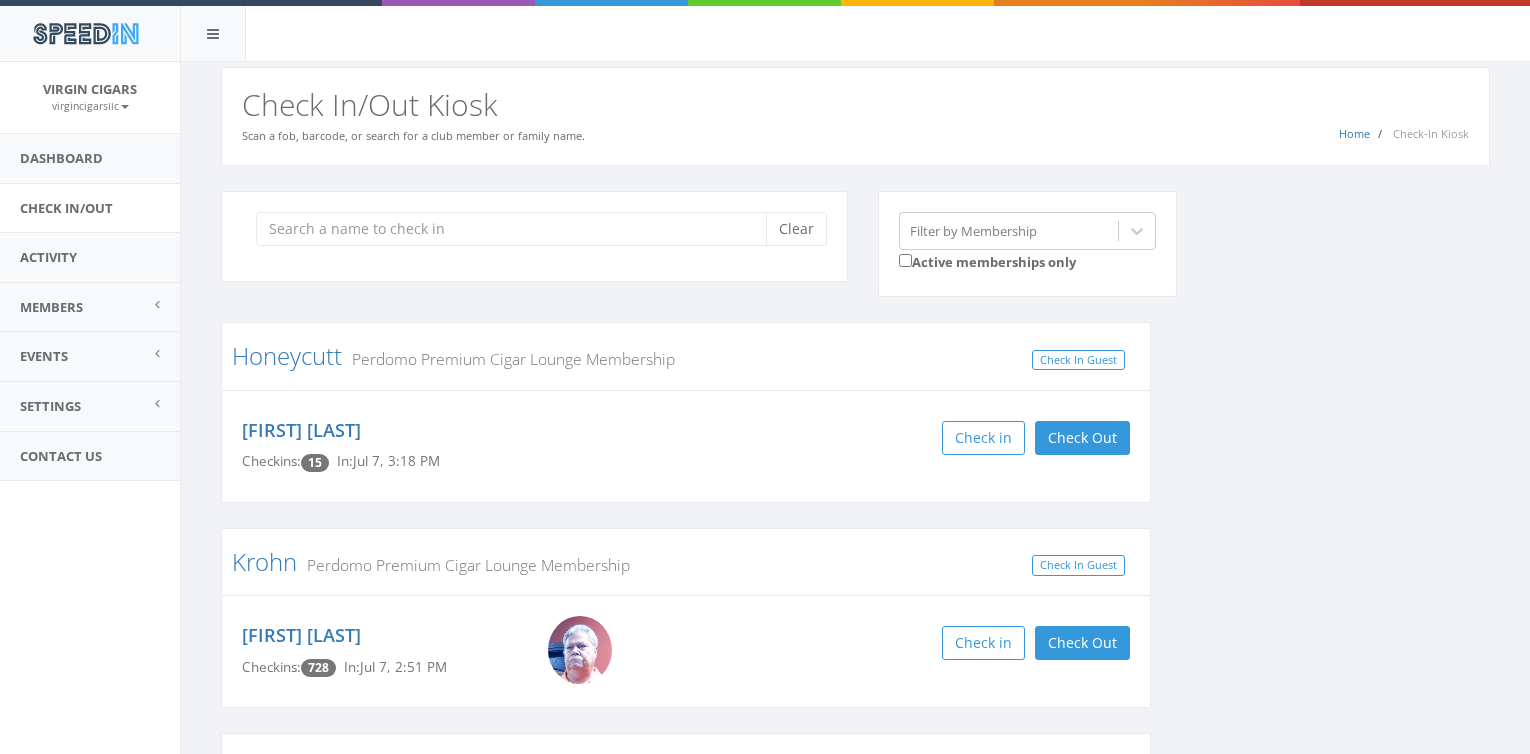 scroll, scrollTop: 0, scrollLeft: 0, axis: both 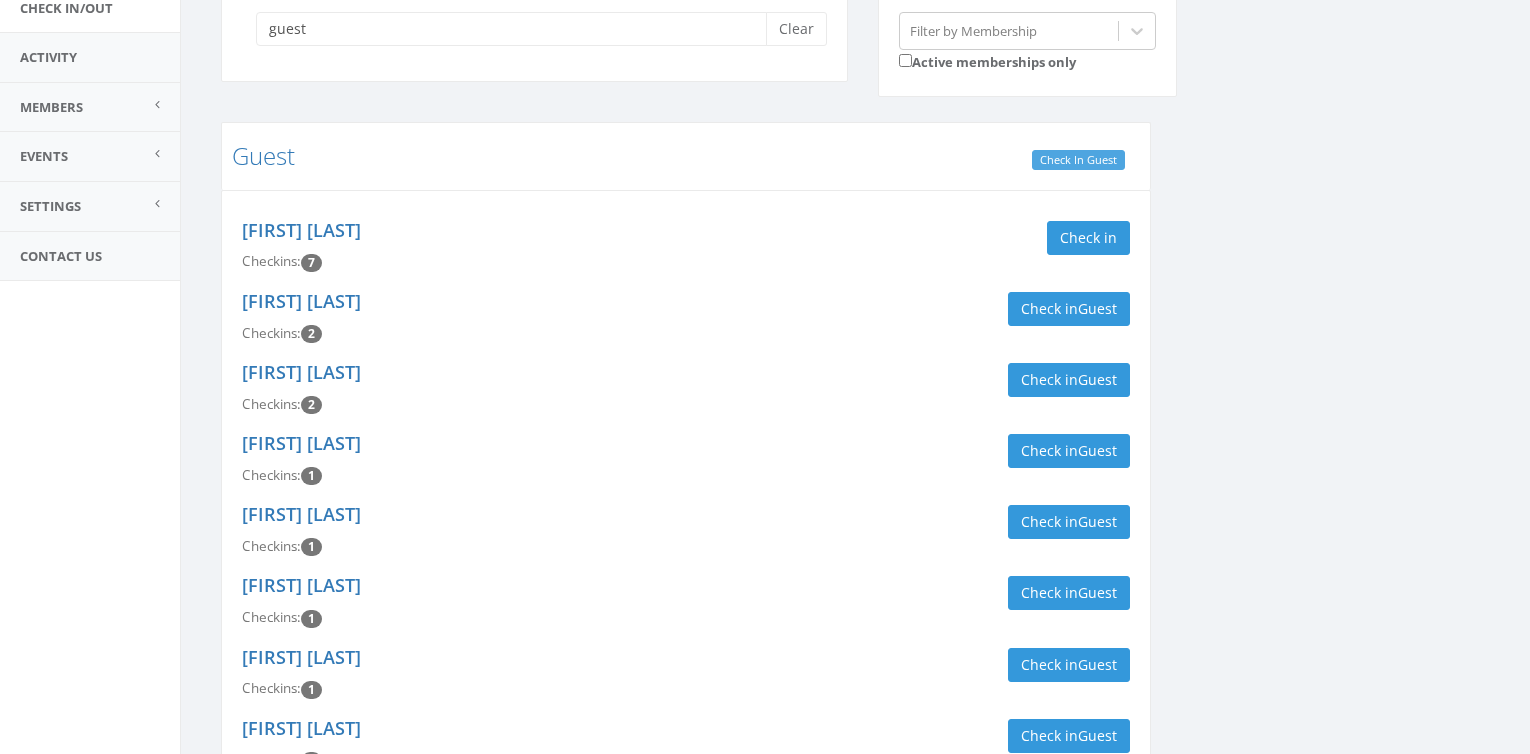 type on "guest" 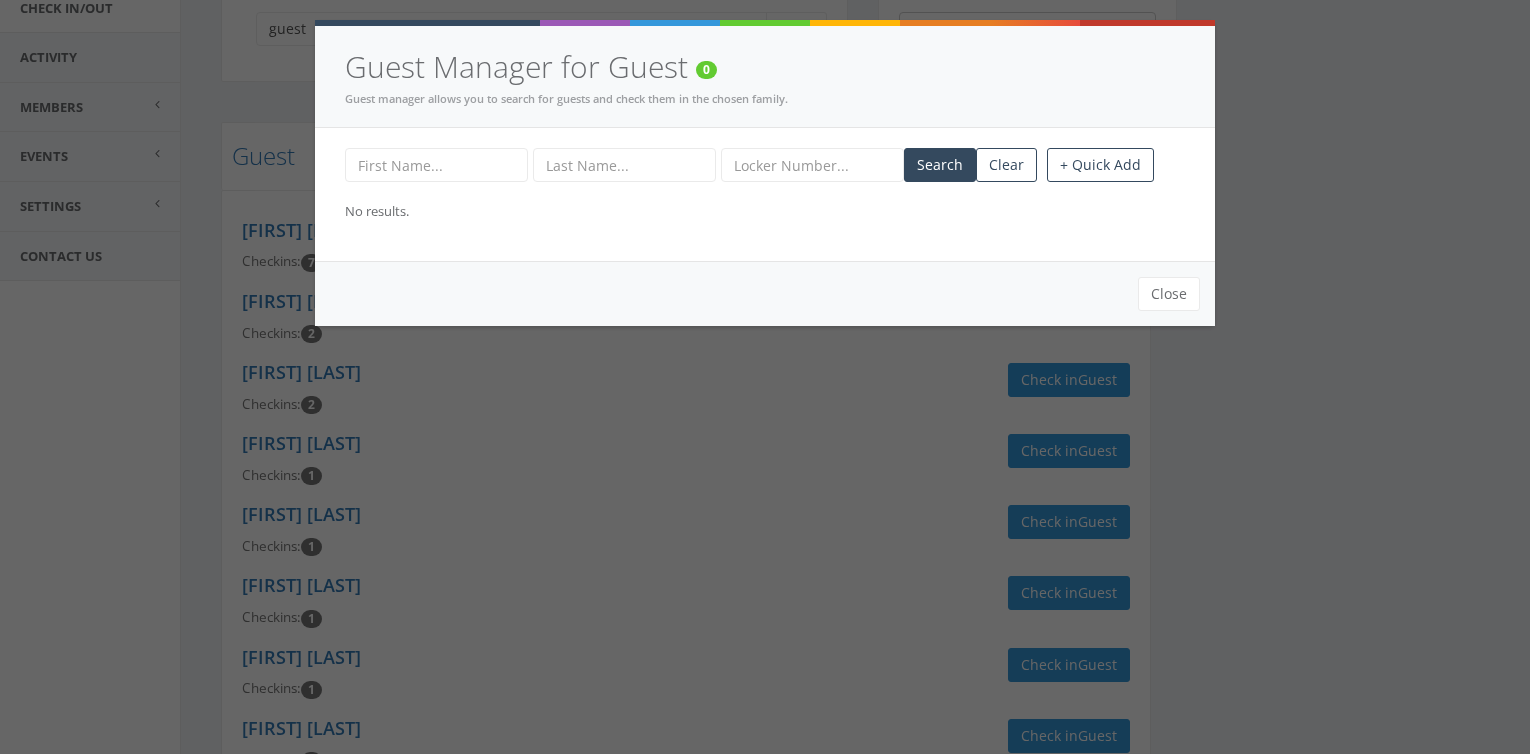 click at bounding box center (436, 165) 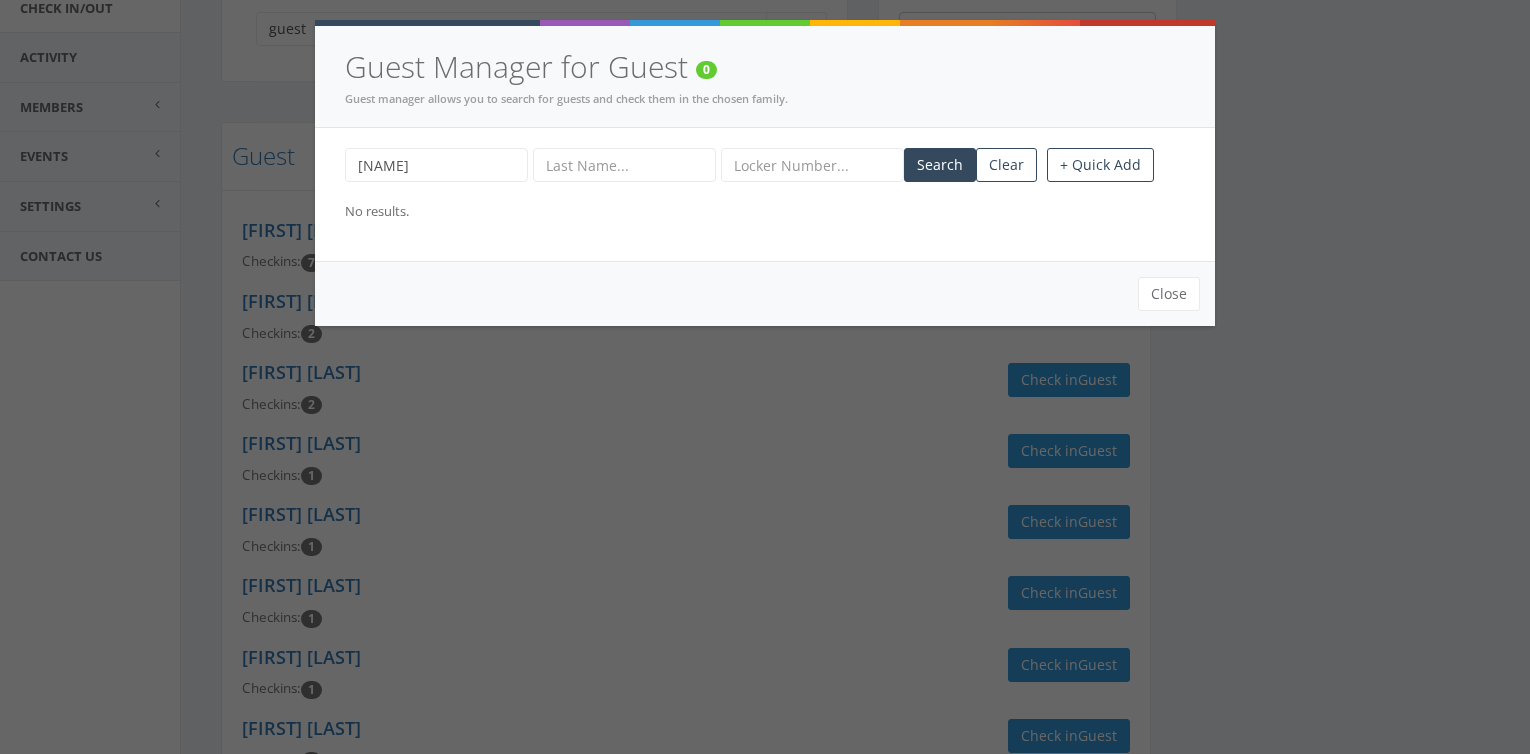type on "Mark" 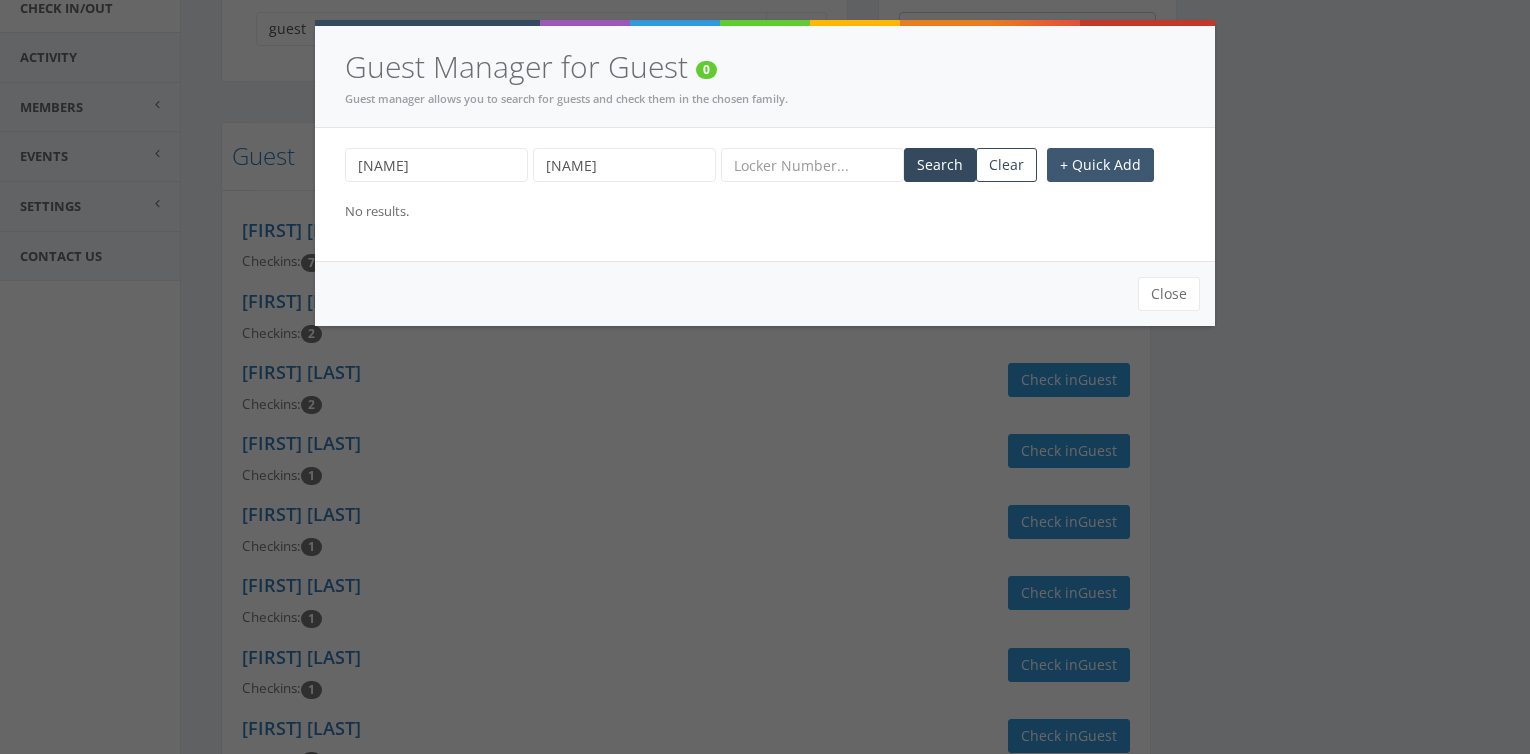 type on "Norton" 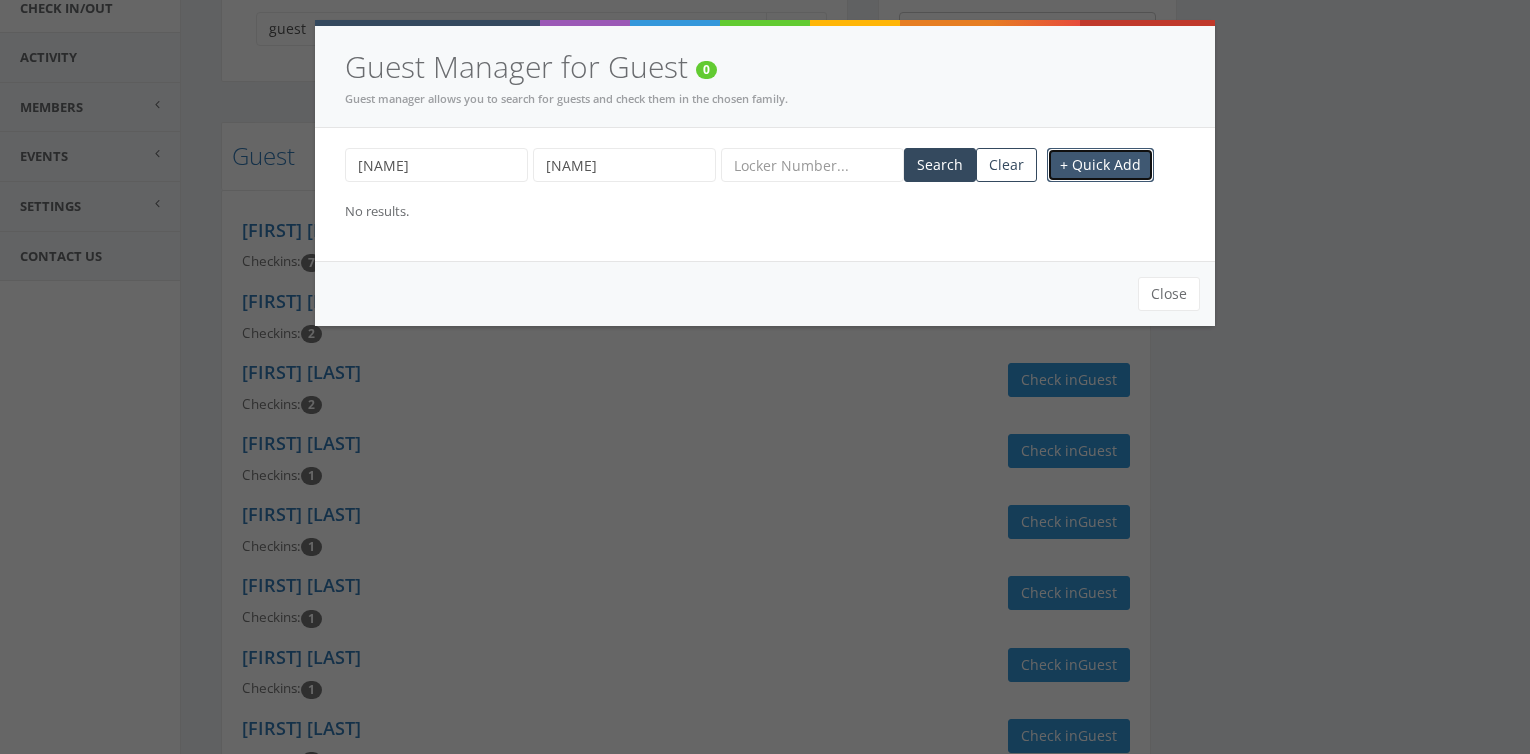 click on "+ Quick Add" at bounding box center (1100, 165) 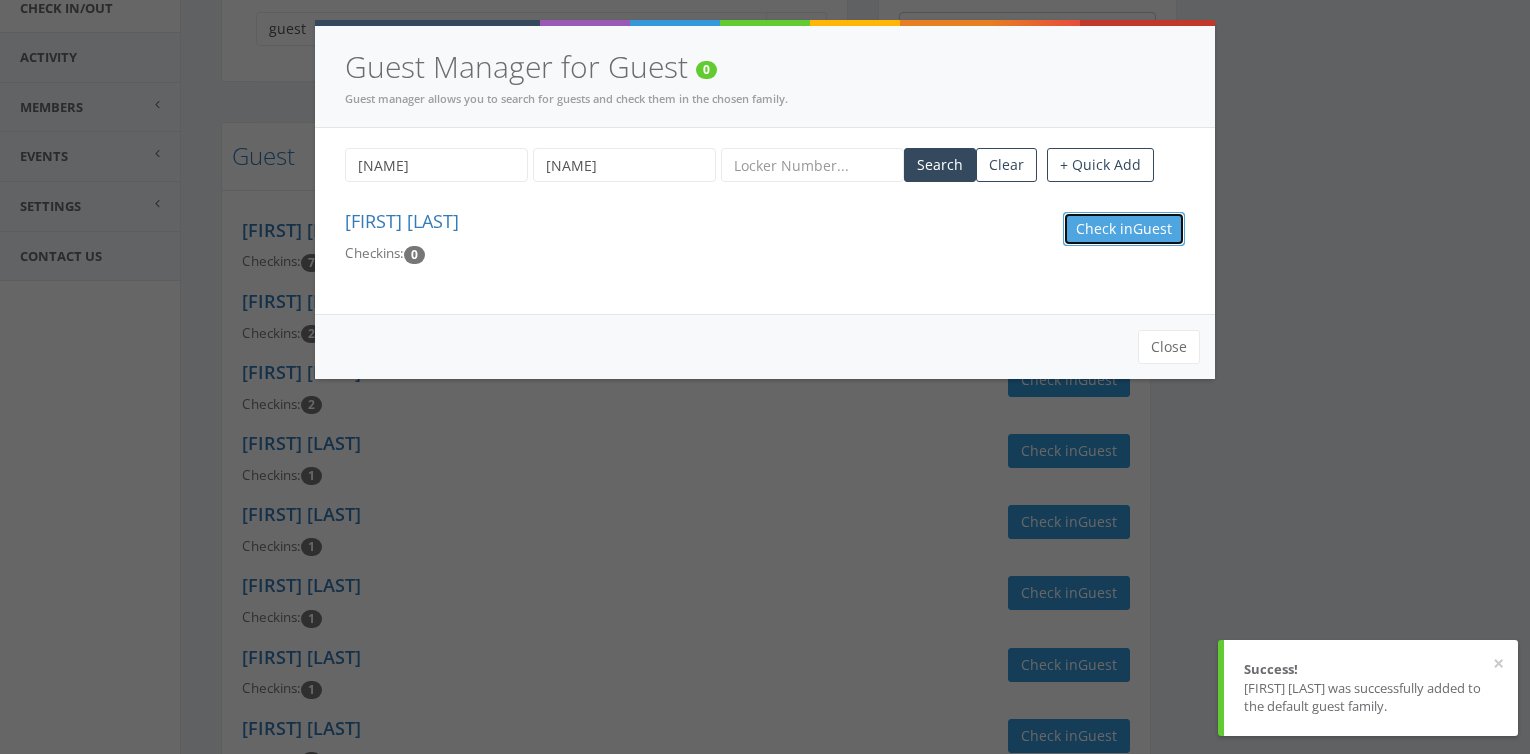click on "Check in  Guest" at bounding box center [1124, 229] 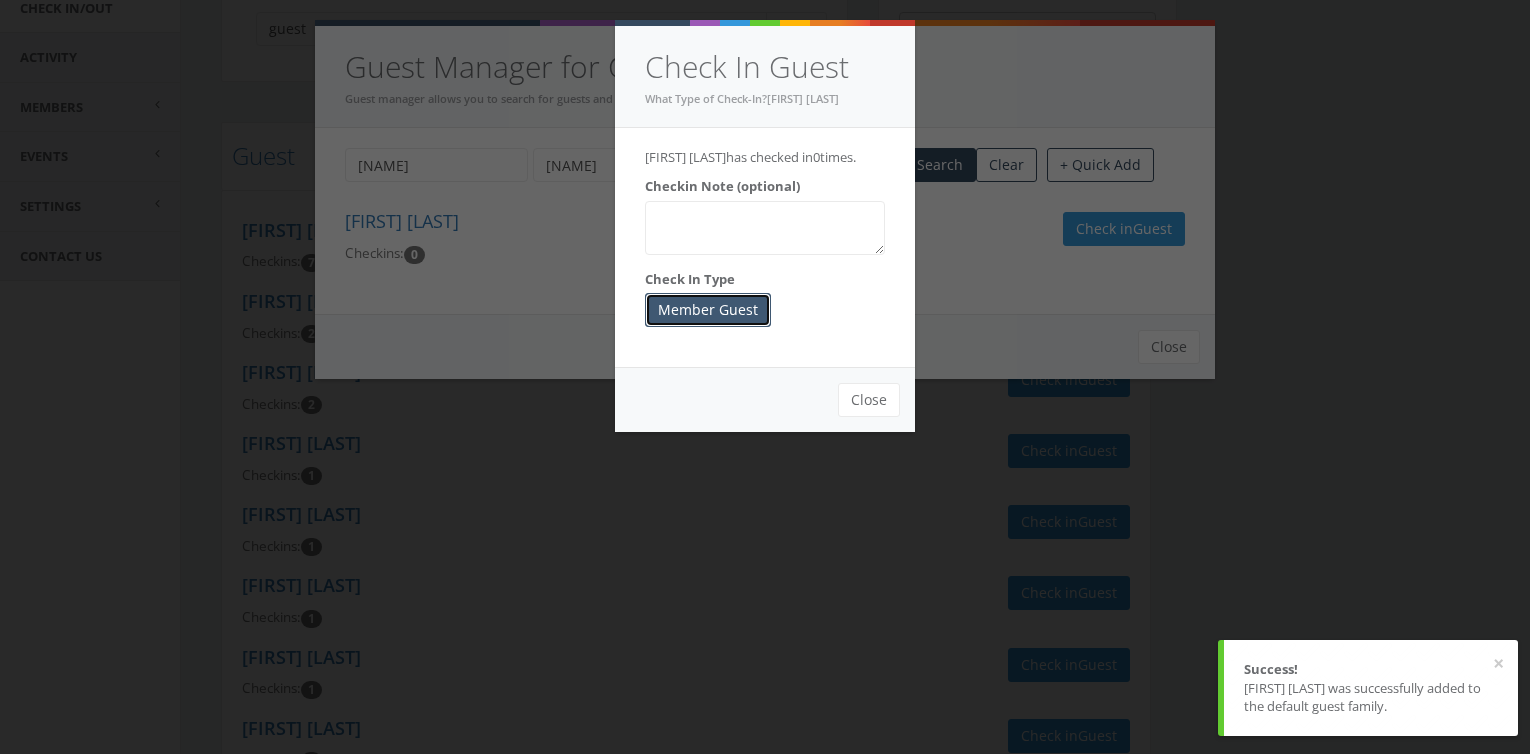 click on "Member Guest" at bounding box center (708, 310) 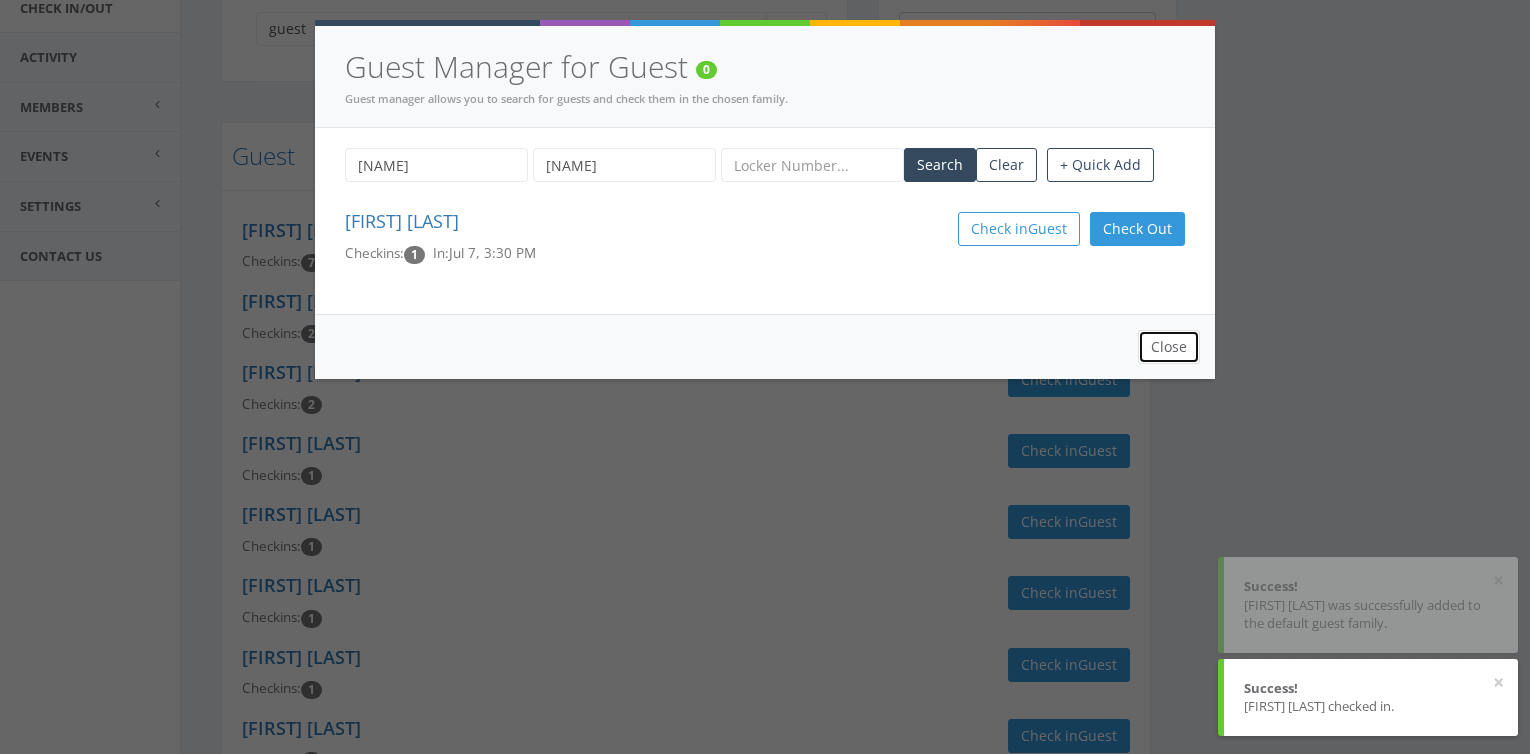 click on "Close" at bounding box center (1169, 347) 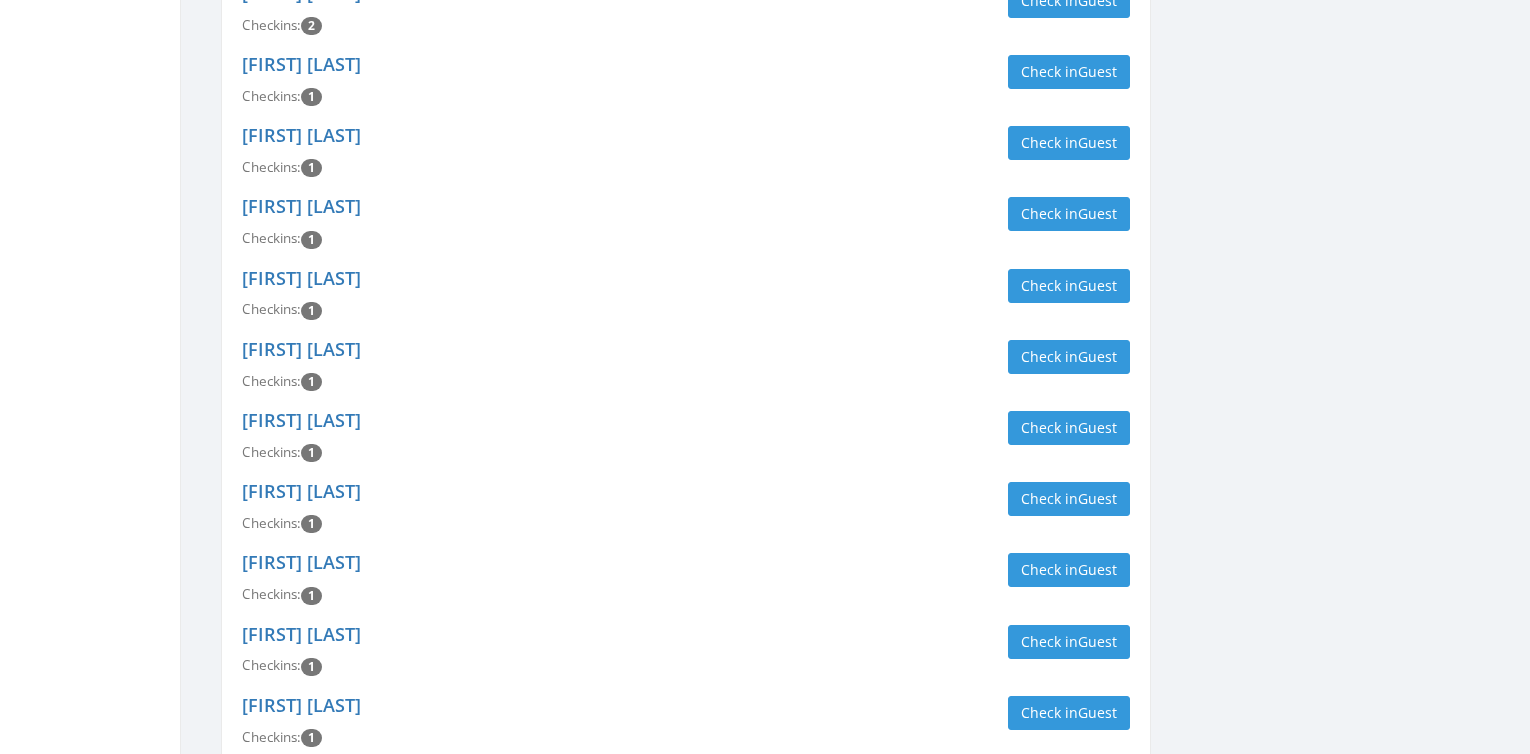 scroll, scrollTop: 0, scrollLeft: 0, axis: both 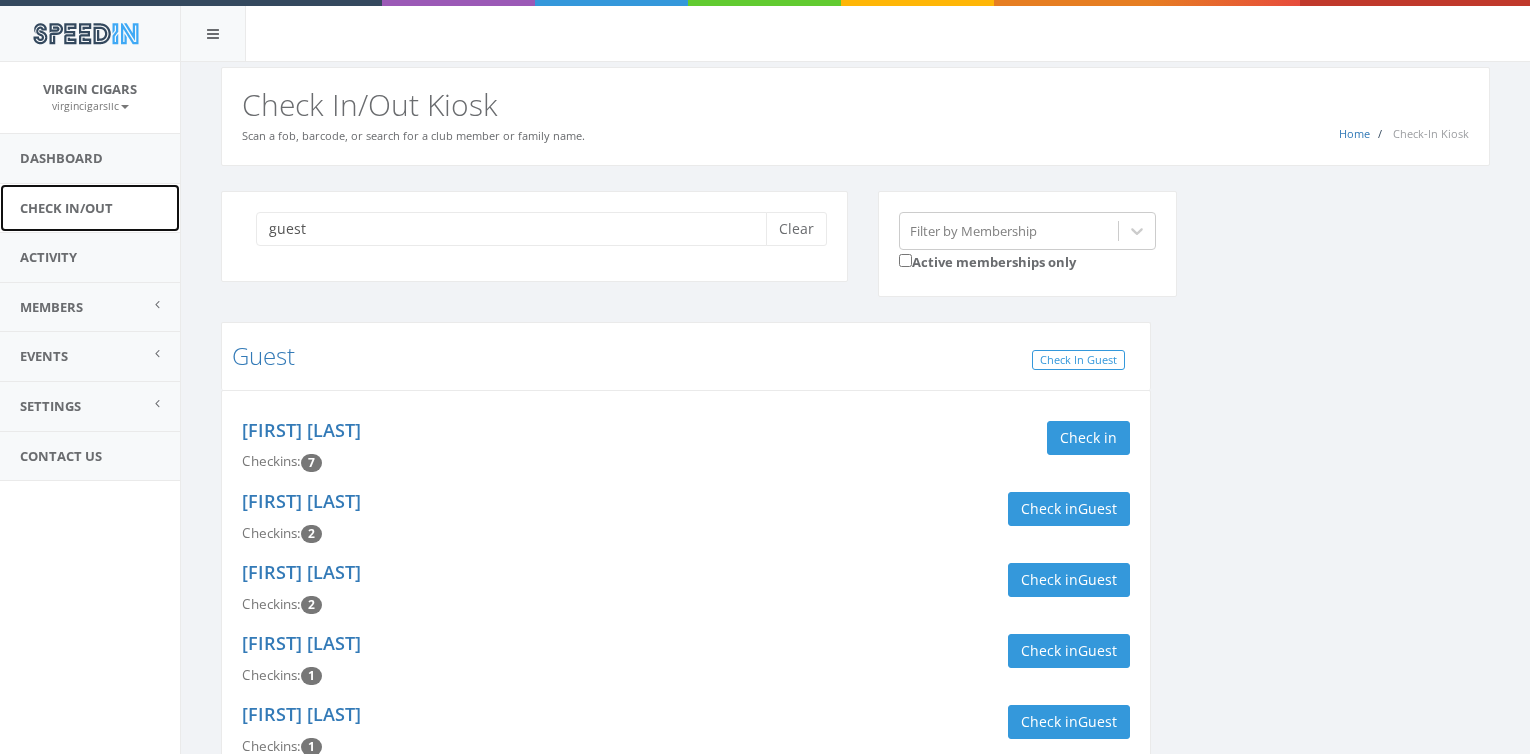 click on "Check In/Out" at bounding box center (90, 208) 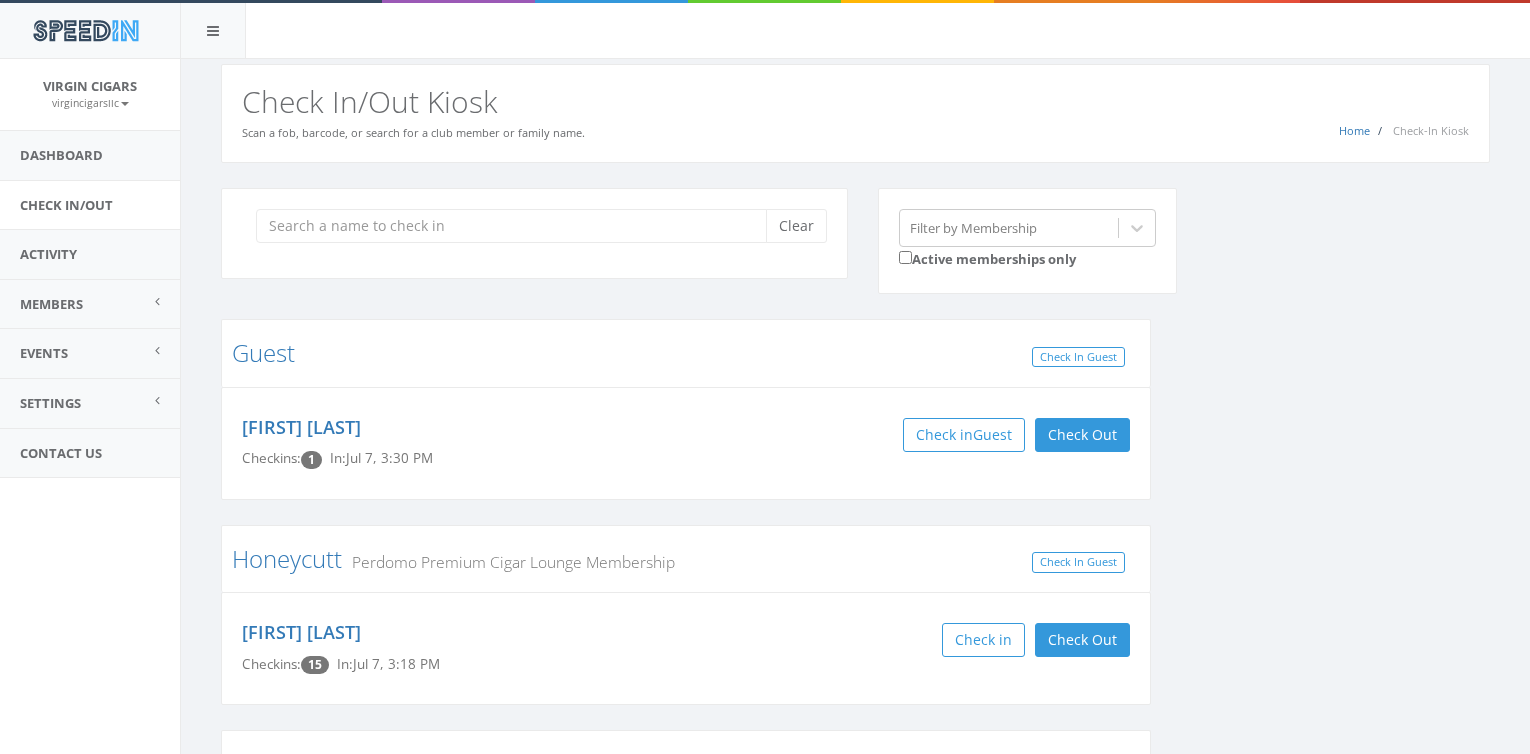 scroll, scrollTop: 0, scrollLeft: 0, axis: both 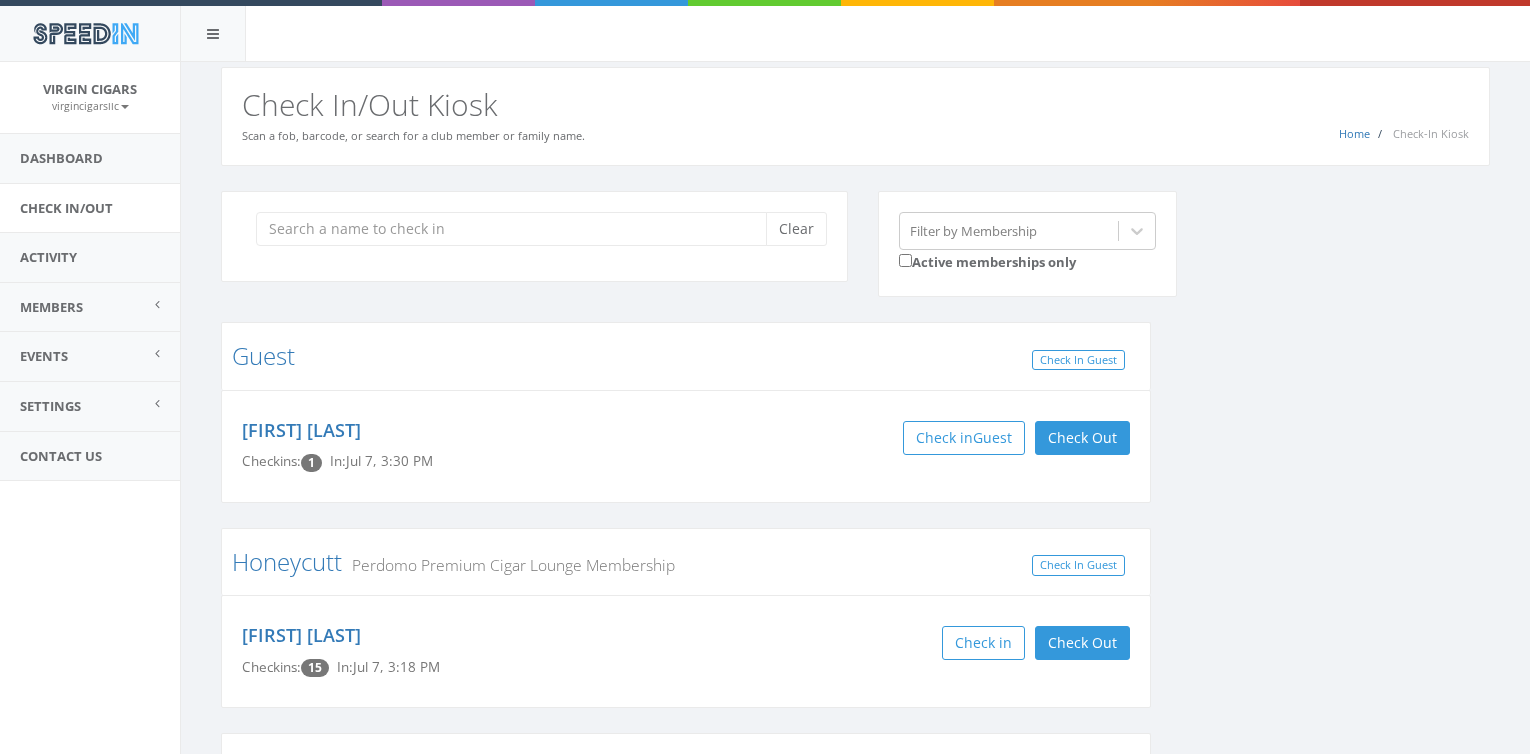 click at bounding box center [518, 229] 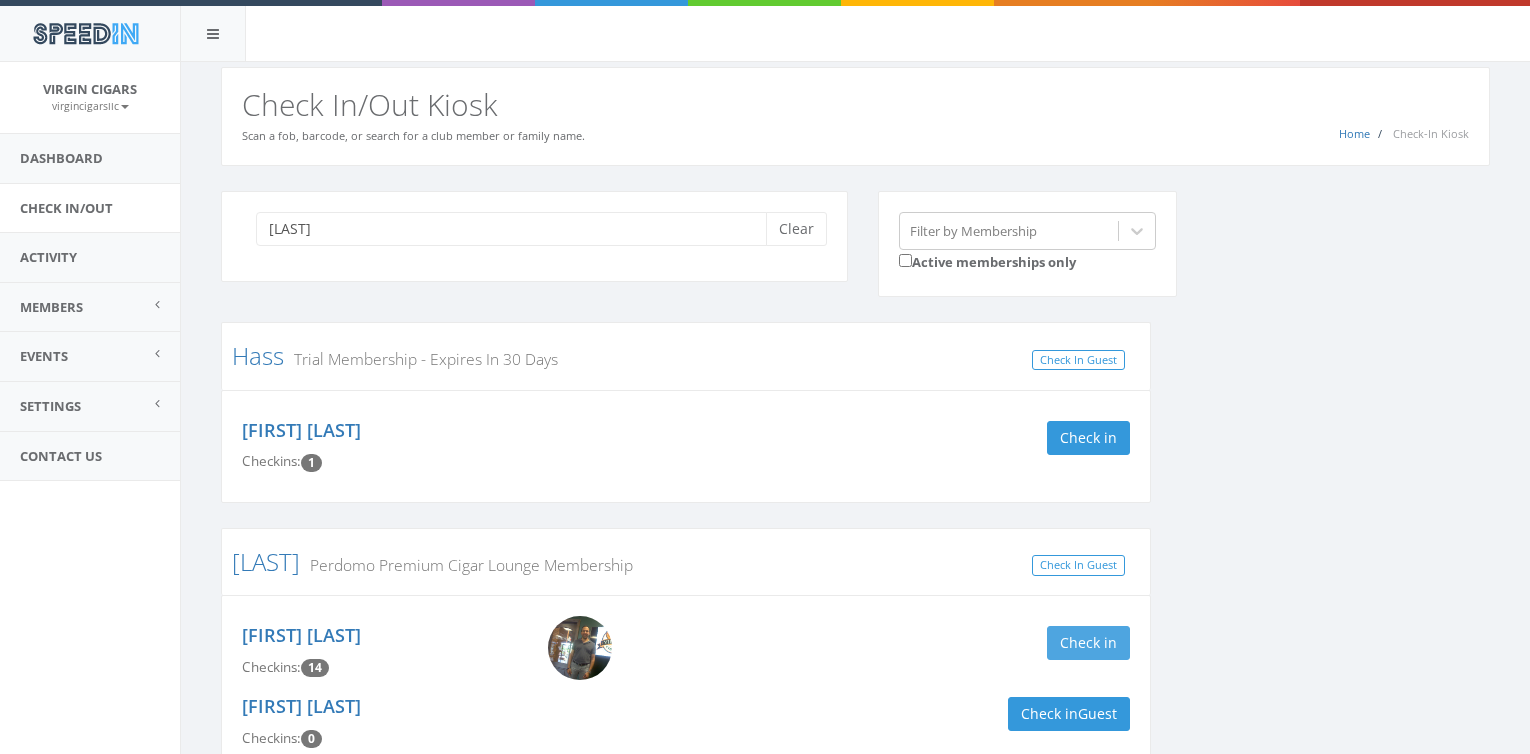 type on "hass" 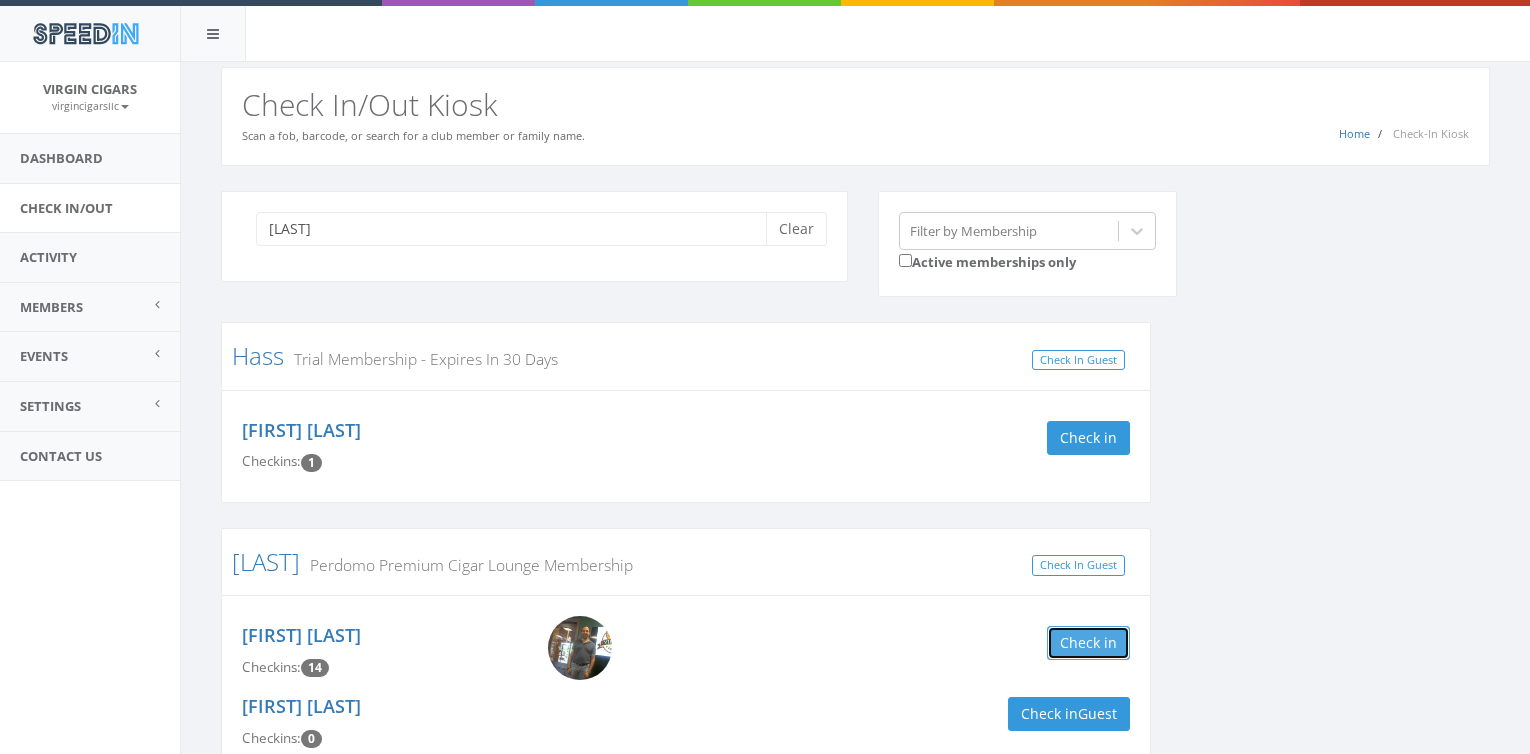 click on "Check in" at bounding box center [1088, 643] 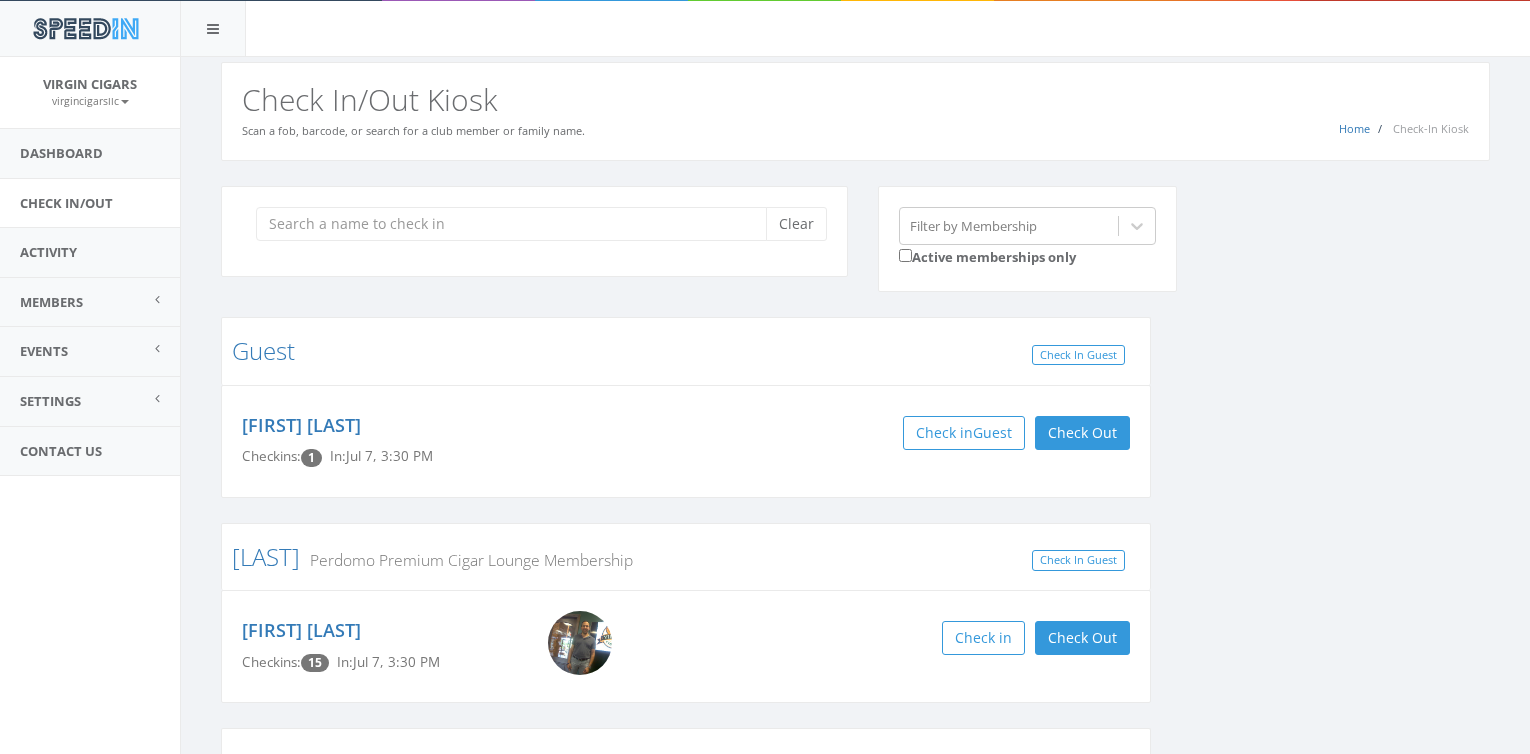 scroll, scrollTop: 0, scrollLeft: 0, axis: both 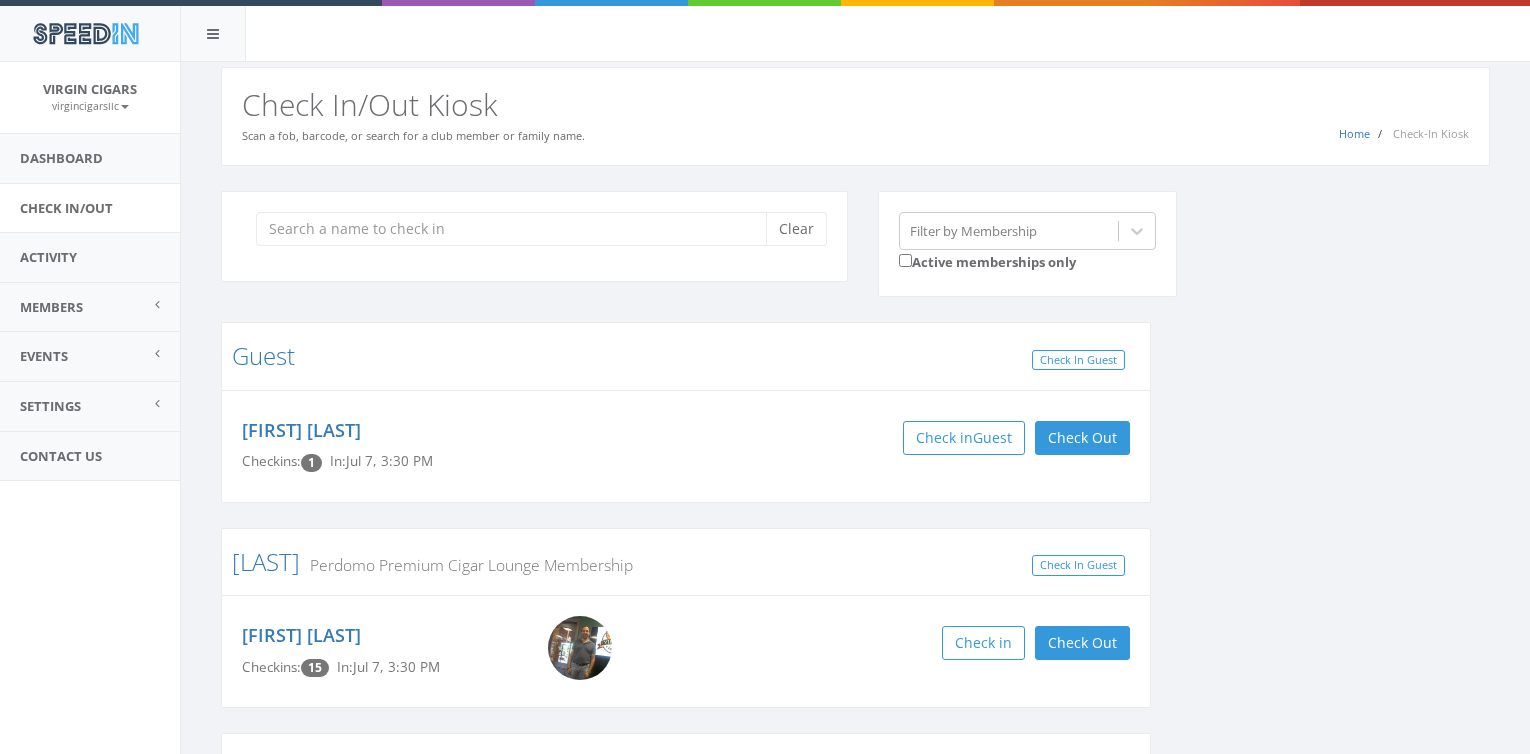 click on "Clear" at bounding box center [534, 236] 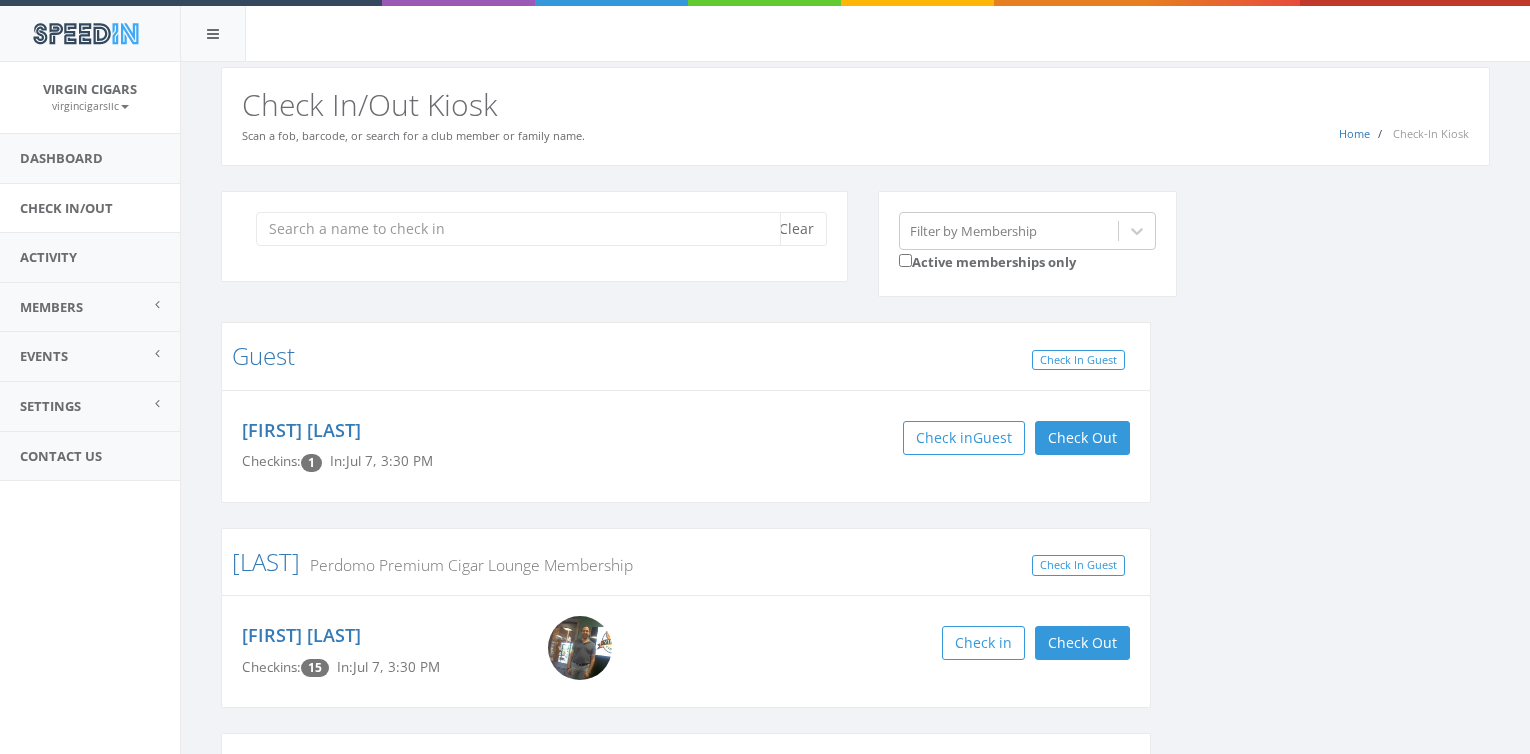 click at bounding box center (518, 229) 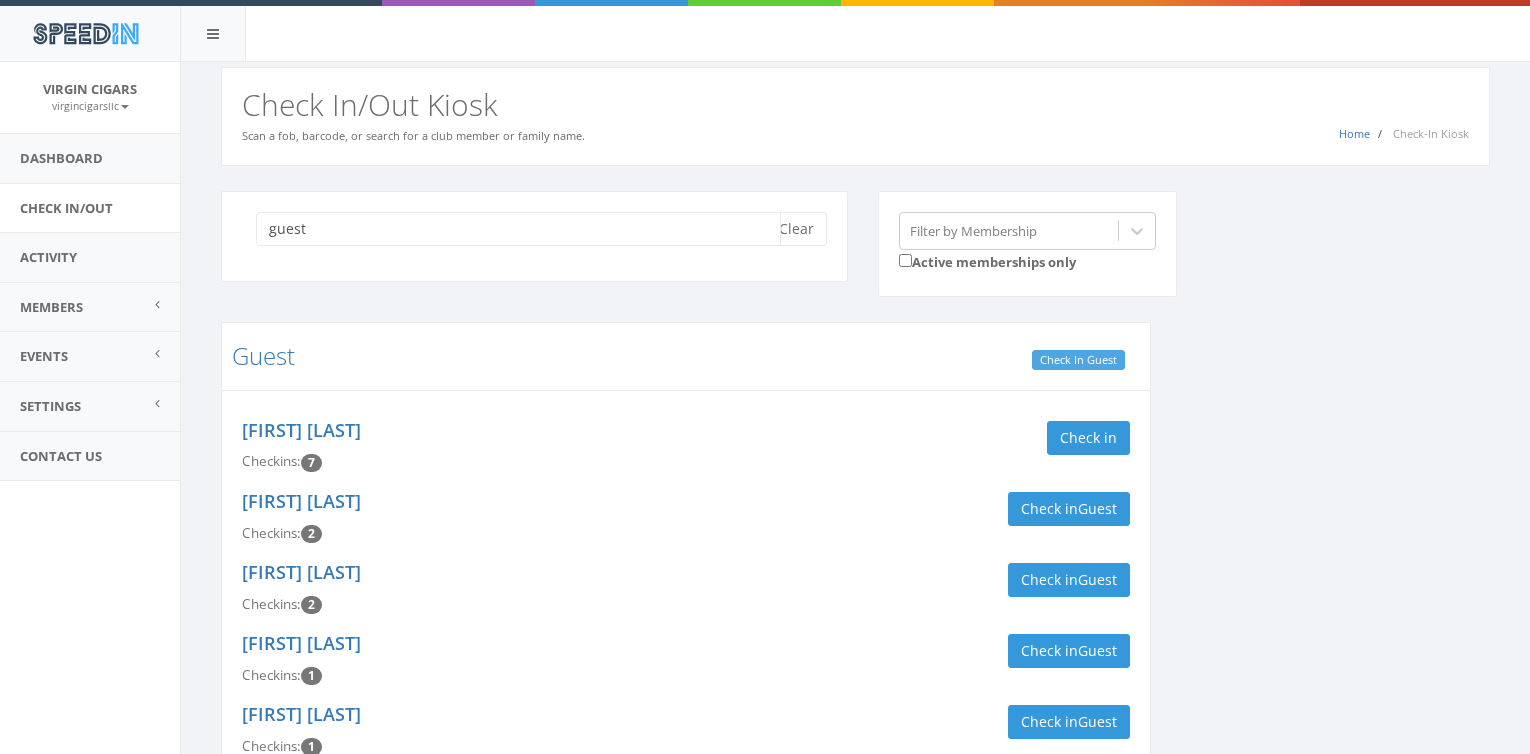 type on "guest" 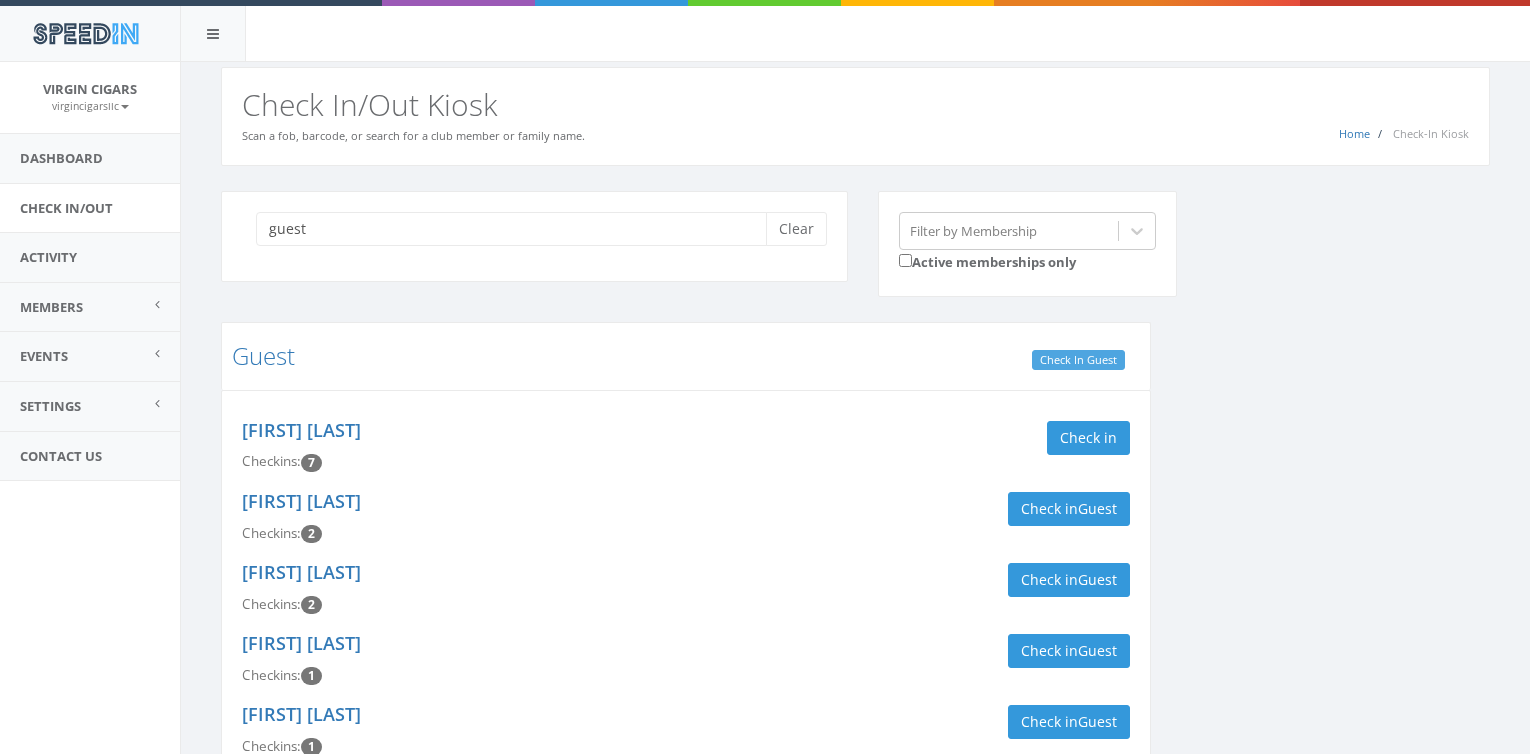 click on "Check In Guest" at bounding box center (1078, 360) 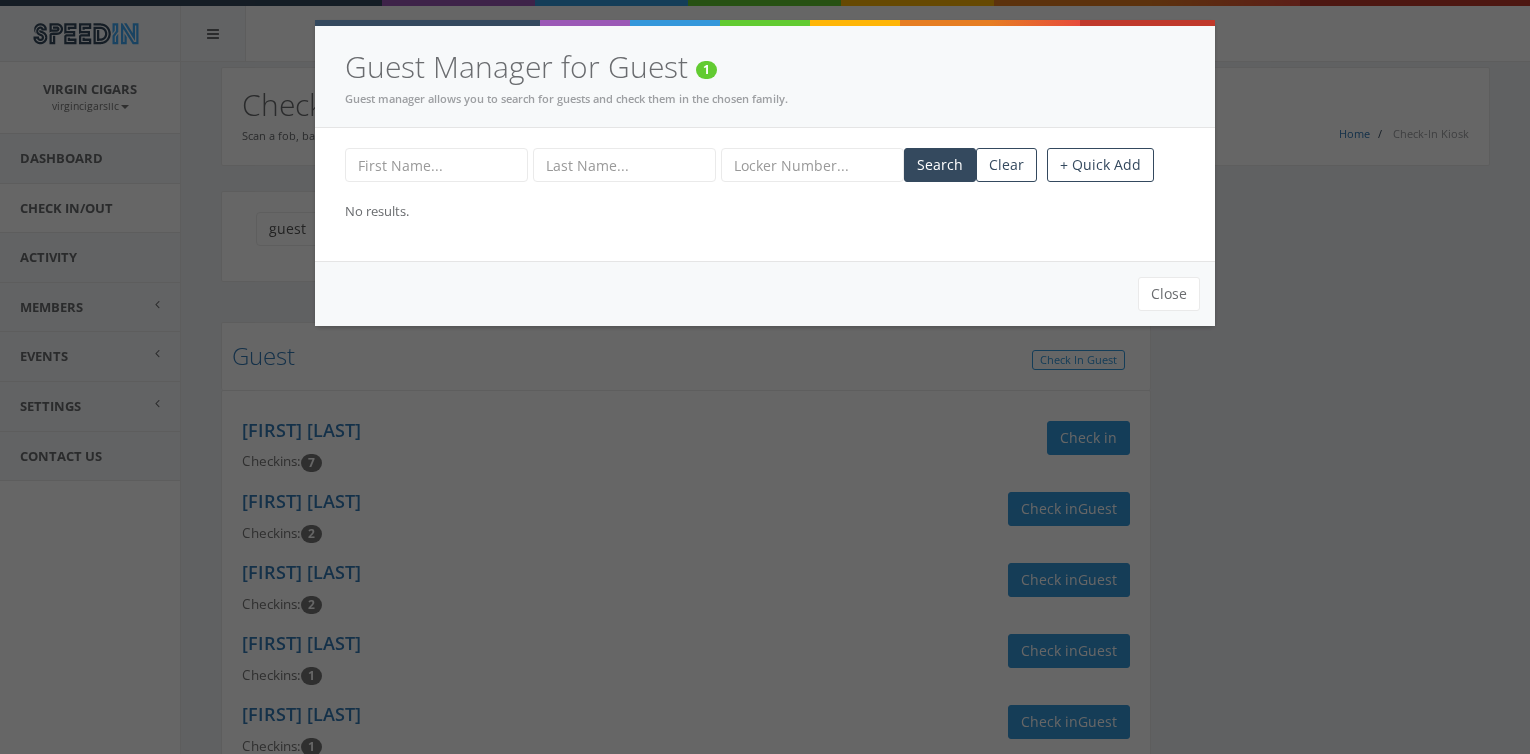 click on "Guest Manager for Guest   1 Guest manager allows you to search for guests and check them in the chosen family. Search Clear + Quick Add No results. Close" at bounding box center (765, 377) 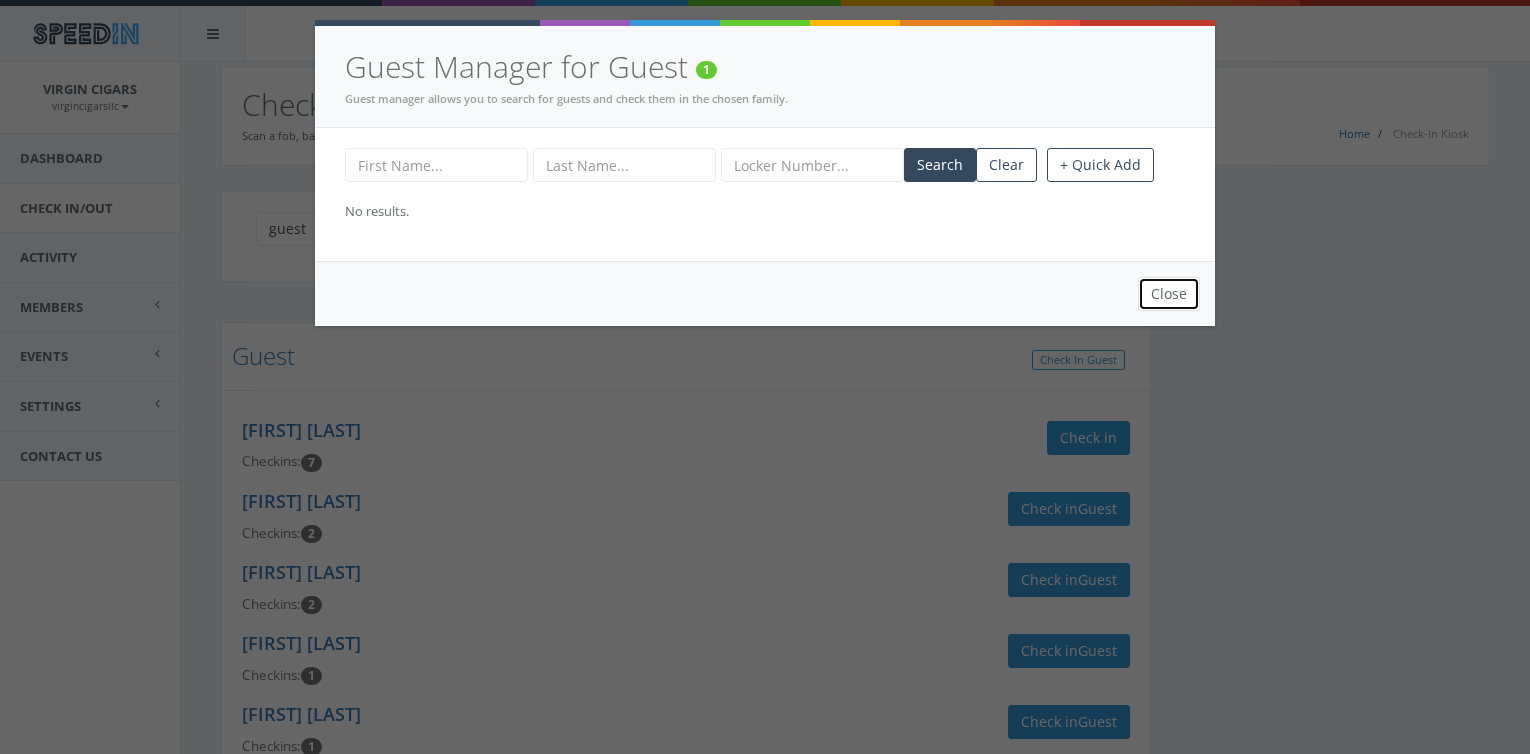 click on "Close" at bounding box center [1169, 294] 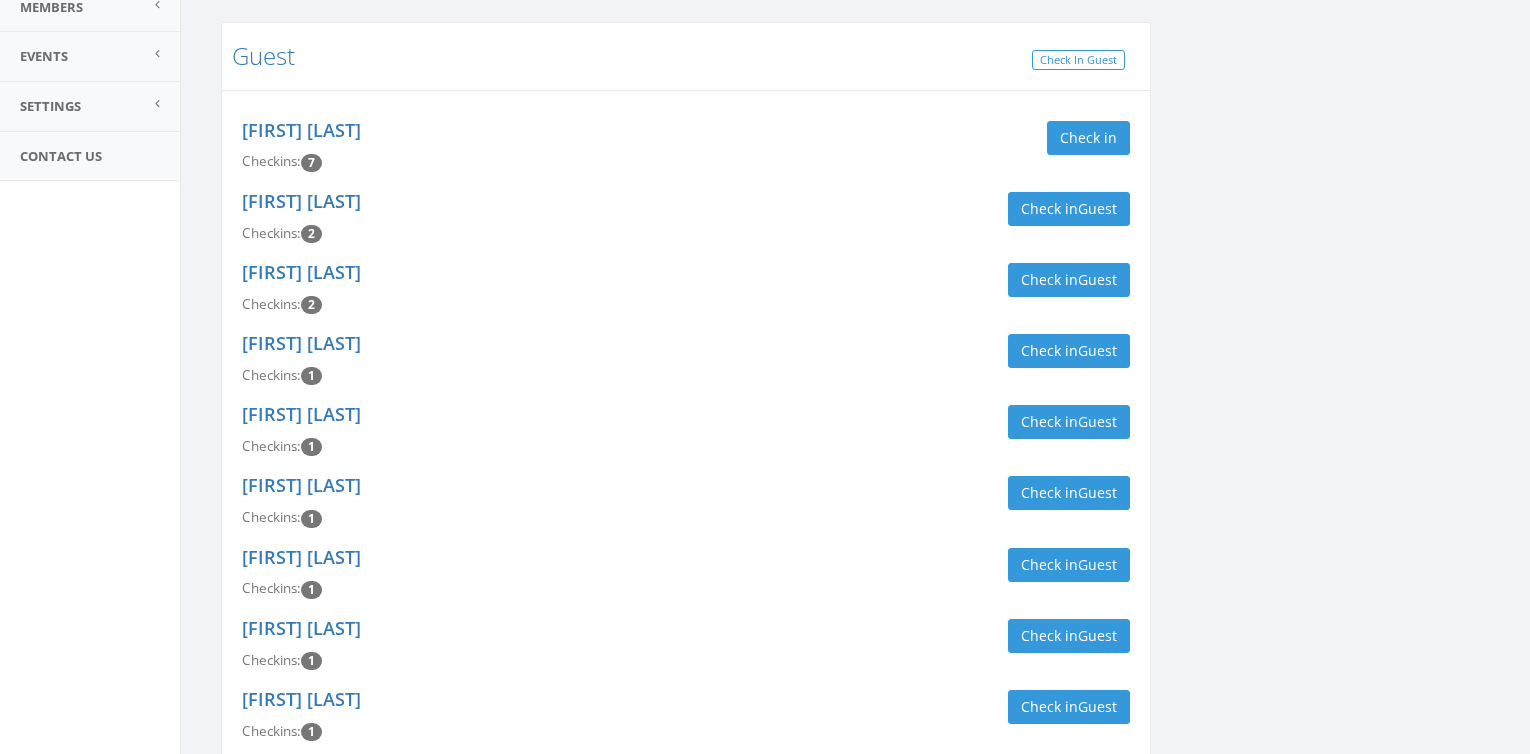 scroll, scrollTop: 178, scrollLeft: 0, axis: vertical 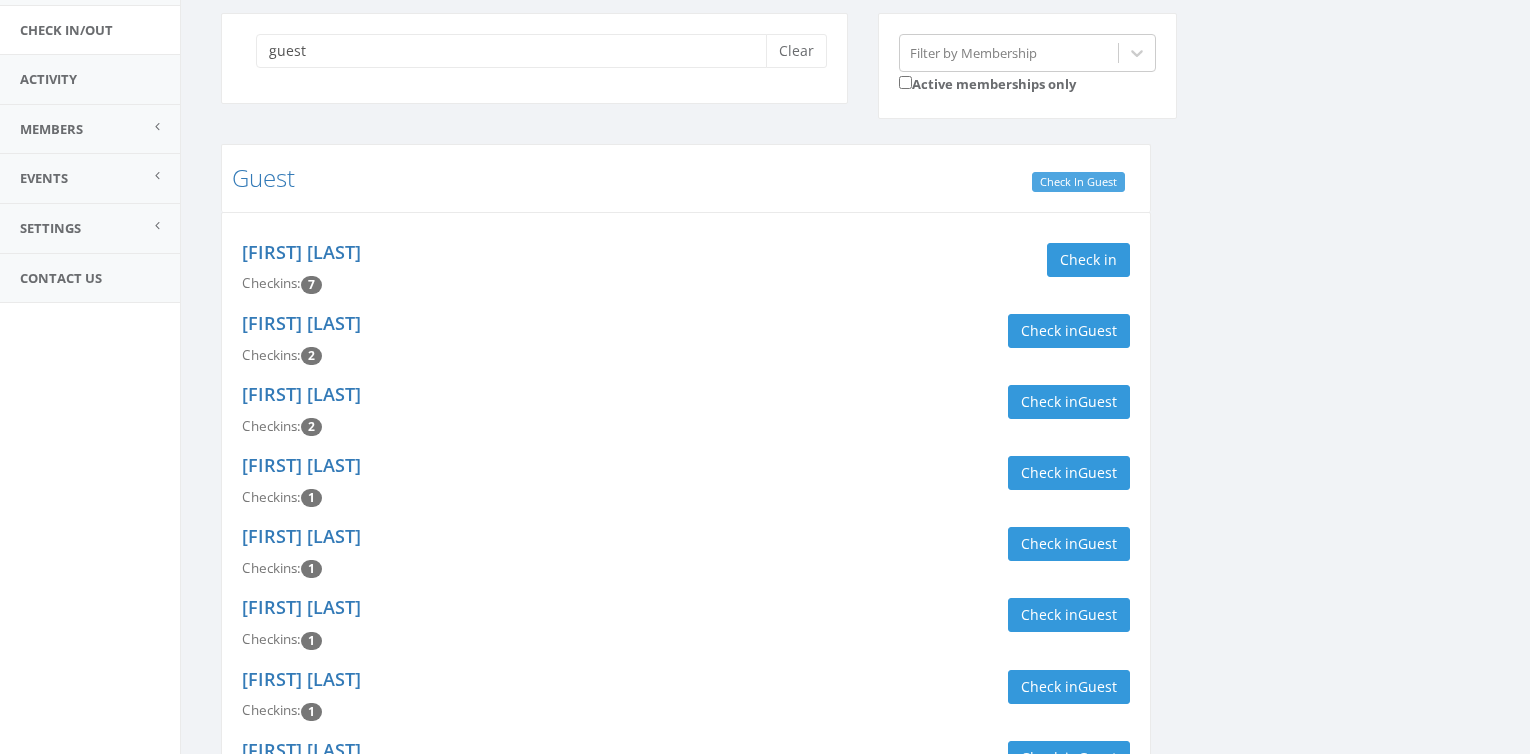 click on "Check In Guest" at bounding box center [1078, 182] 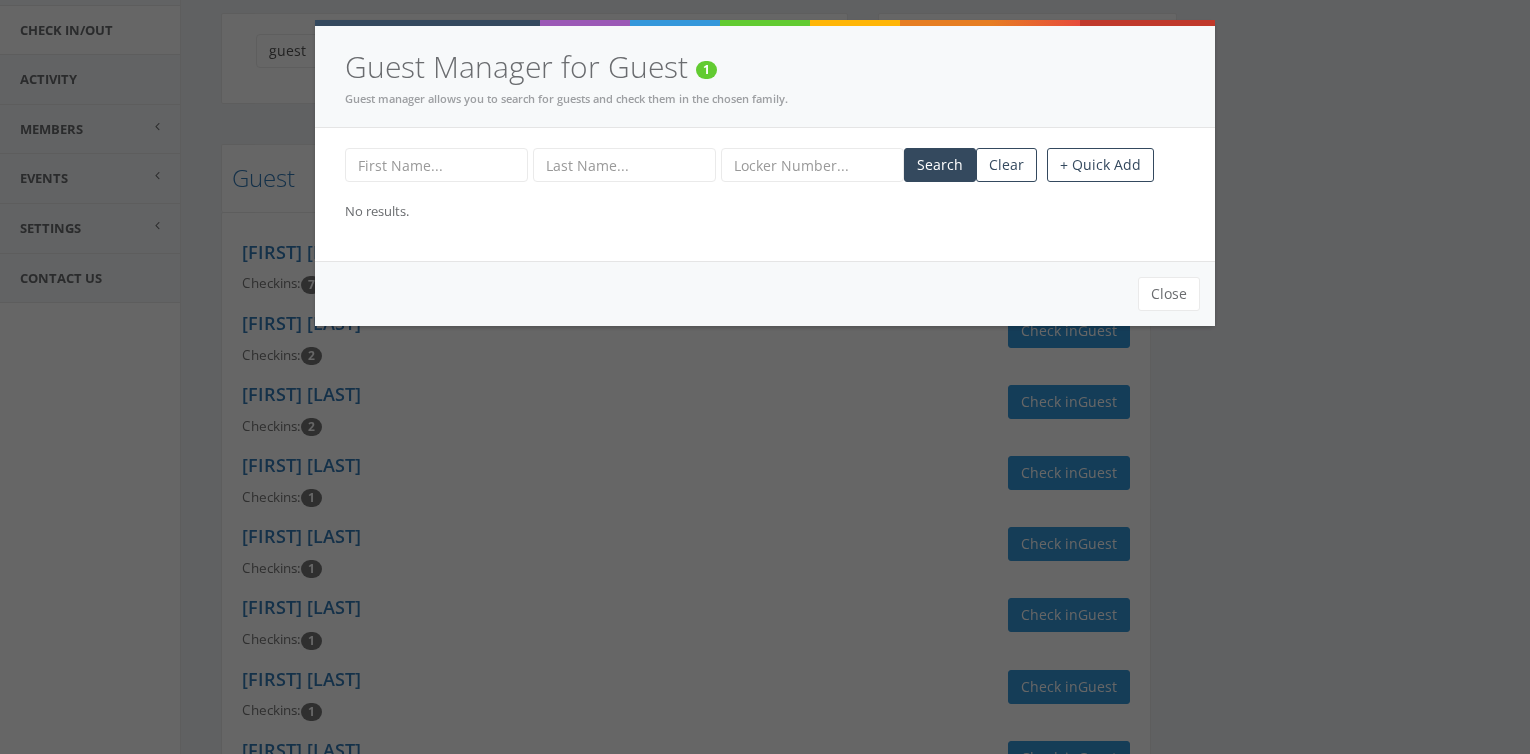click at bounding box center (436, 165) 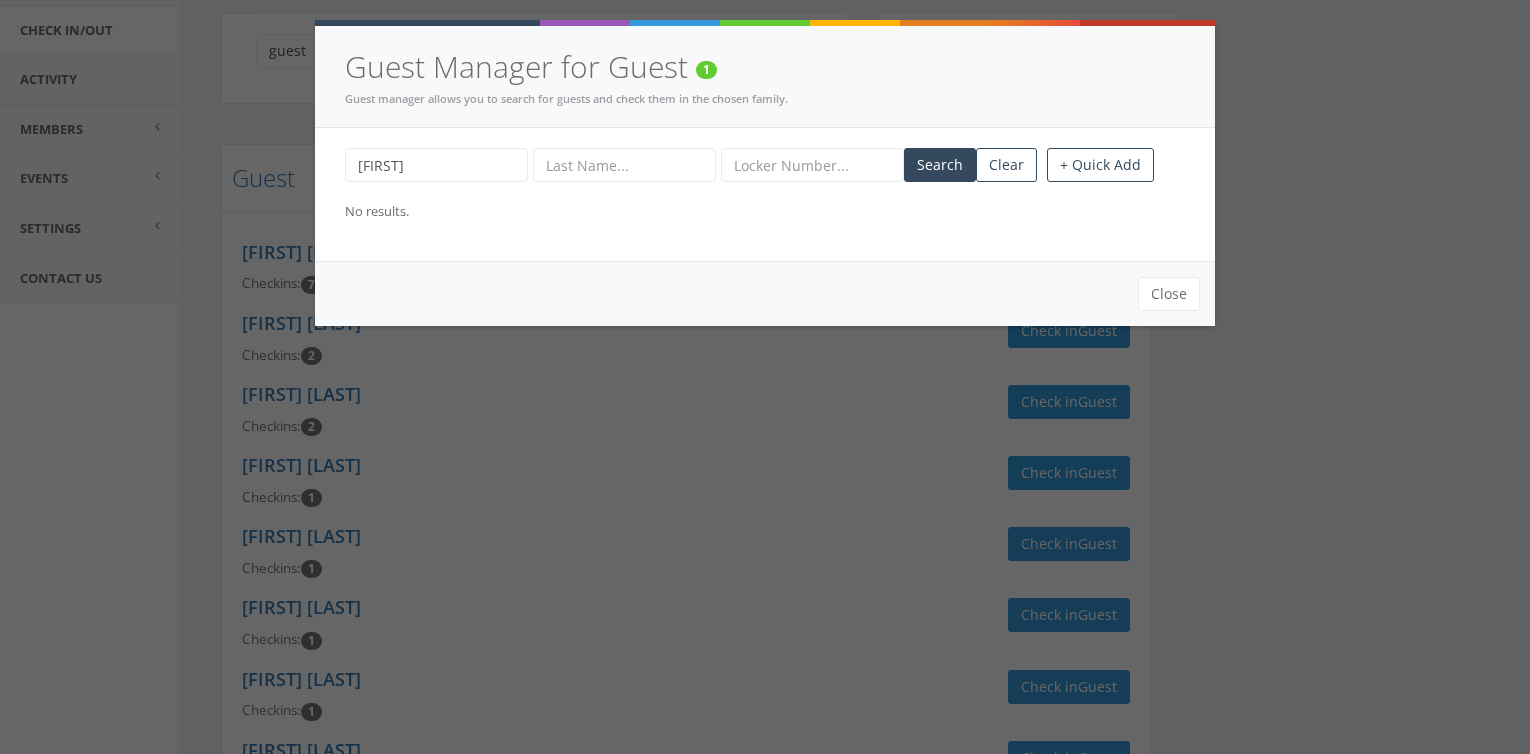 type on "Thomas" 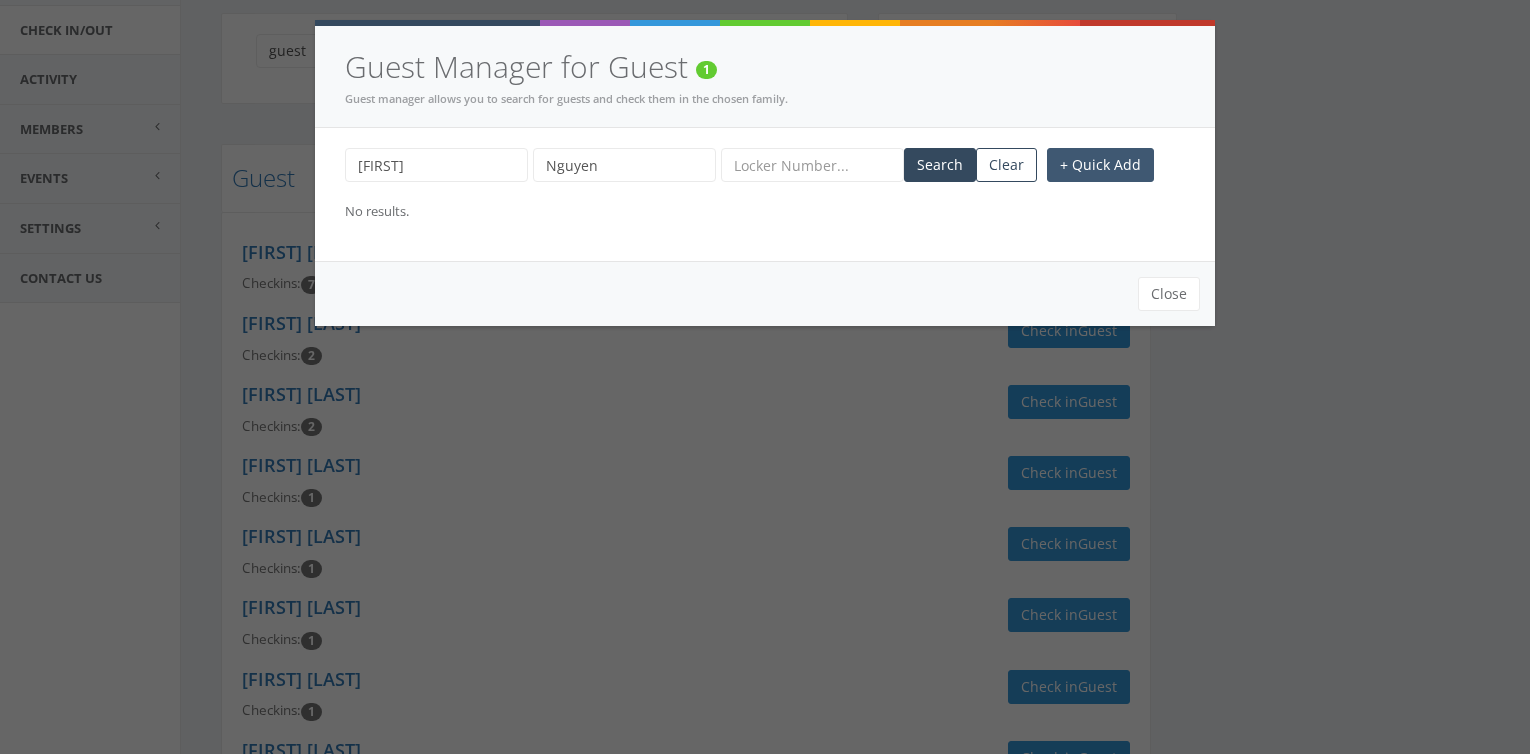 type on "Nguyen" 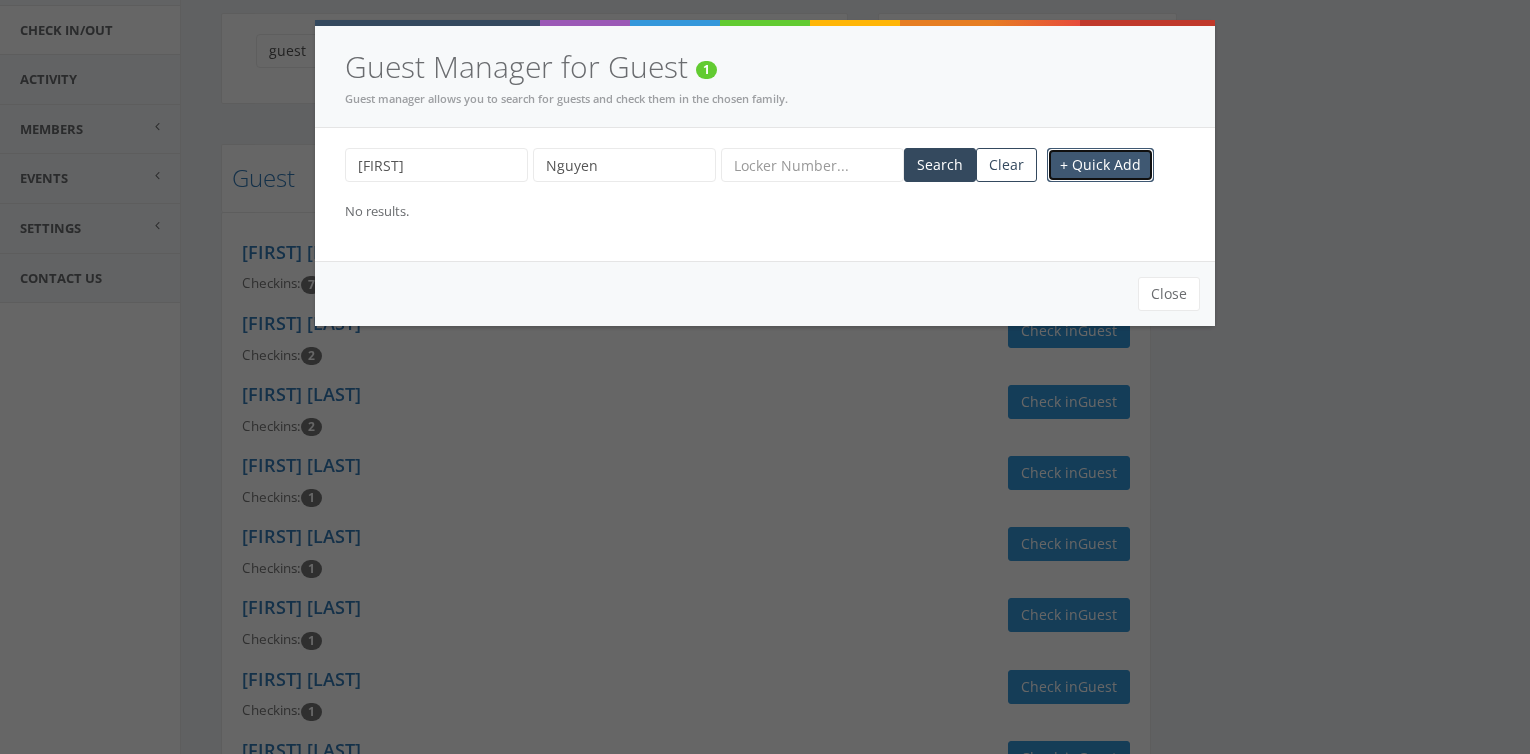 click on "+ Quick Add" at bounding box center [1100, 165] 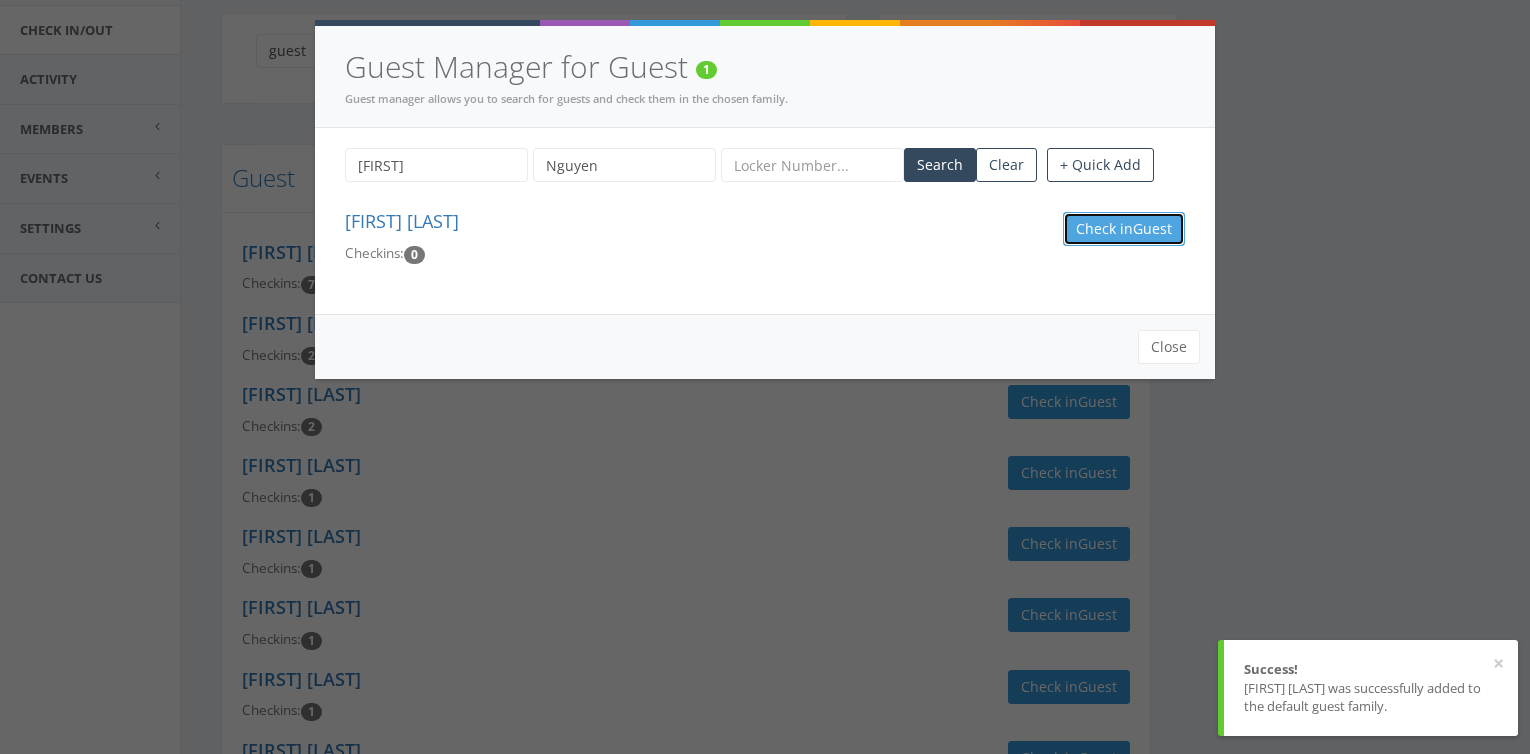 click on "Guest" at bounding box center (1152, 228) 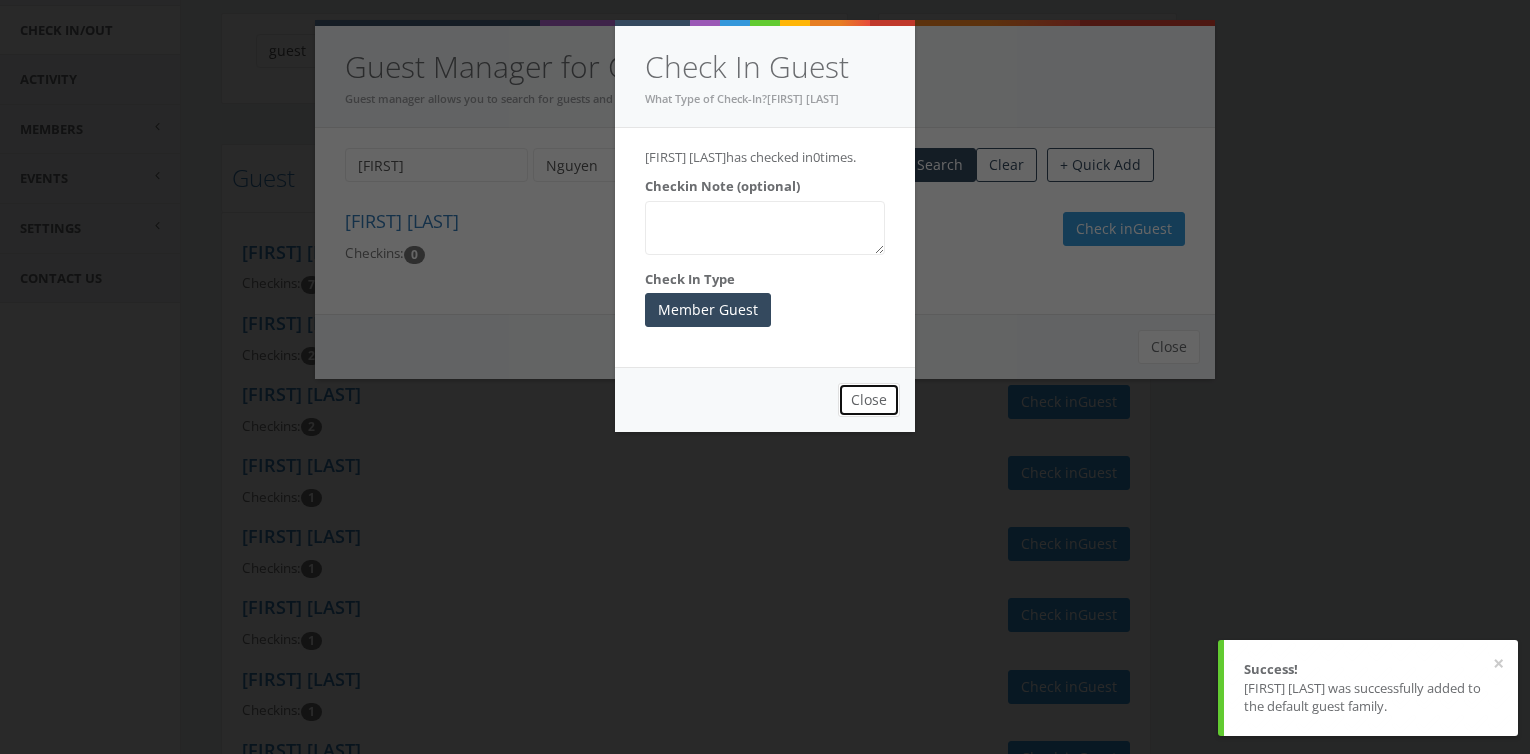 click on "Close" at bounding box center (869, 400) 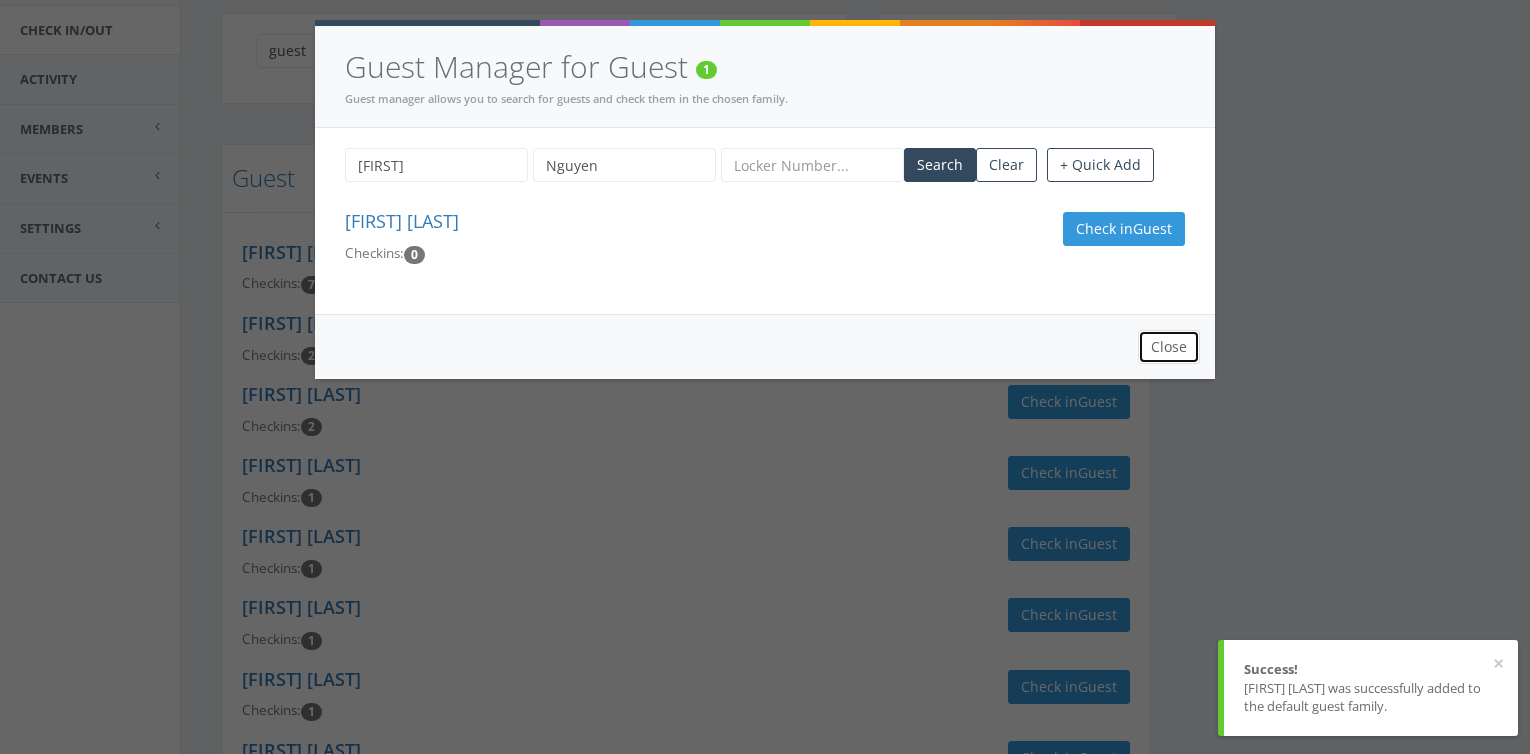 click on "Close" at bounding box center [1169, 347] 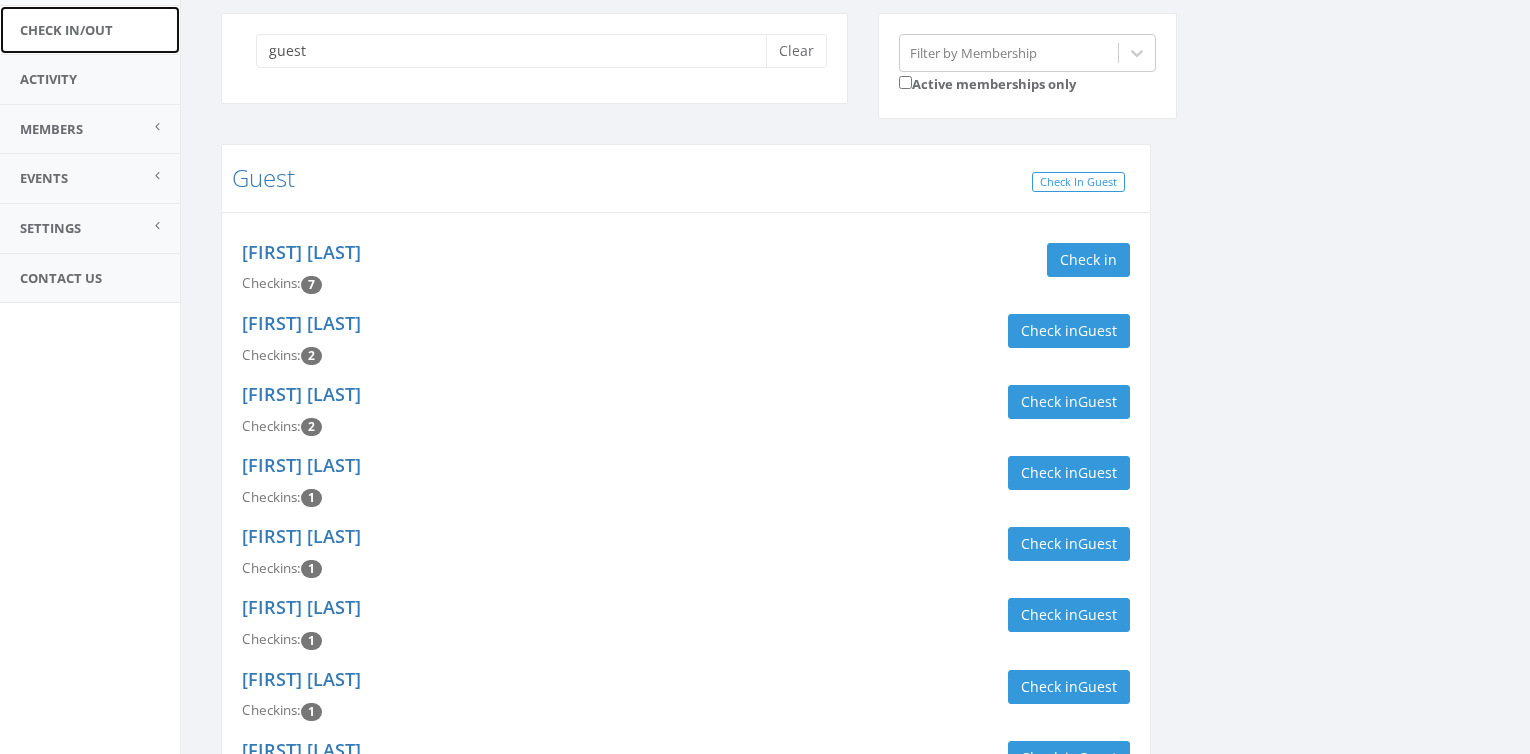 click on "Check In/Out" at bounding box center [90, 30] 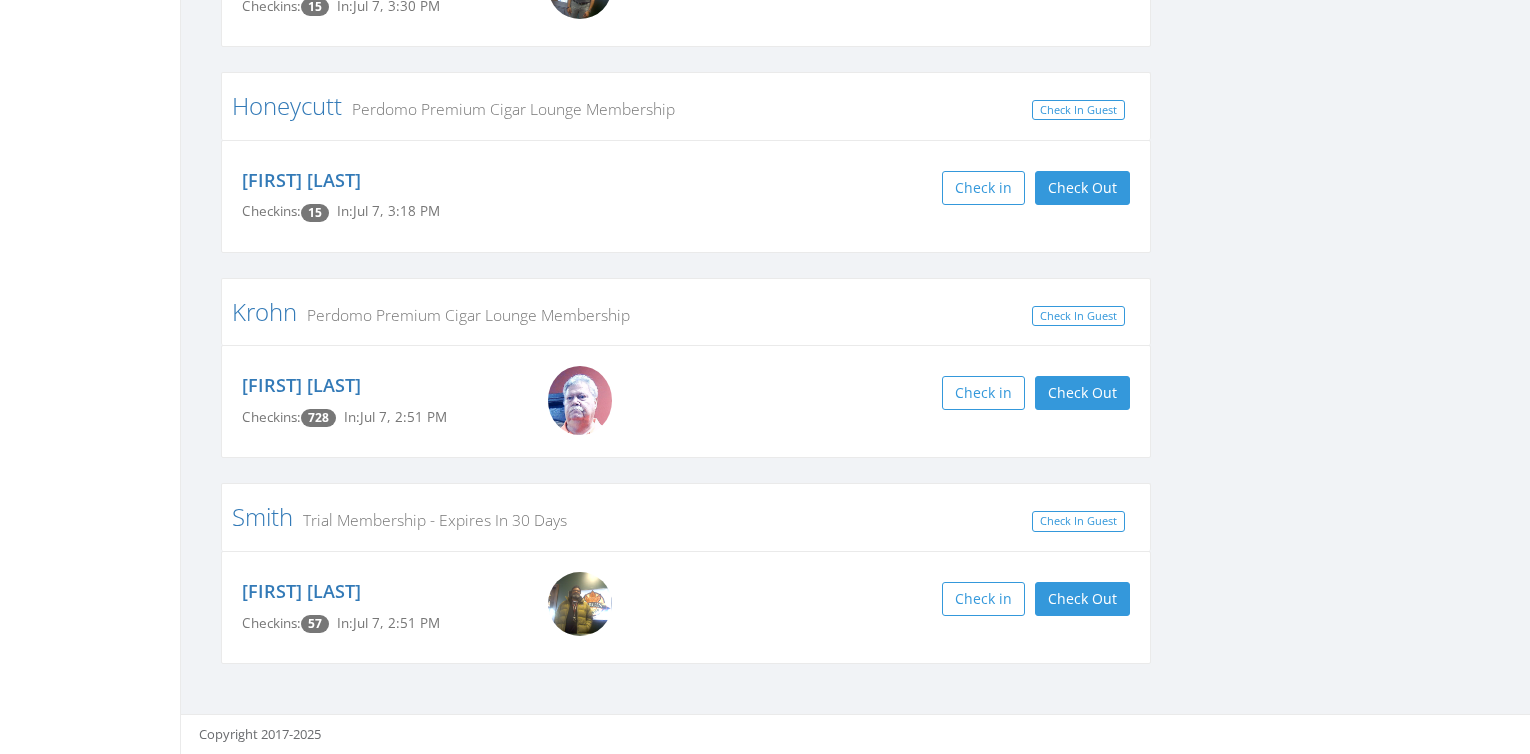 scroll, scrollTop: 0, scrollLeft: 0, axis: both 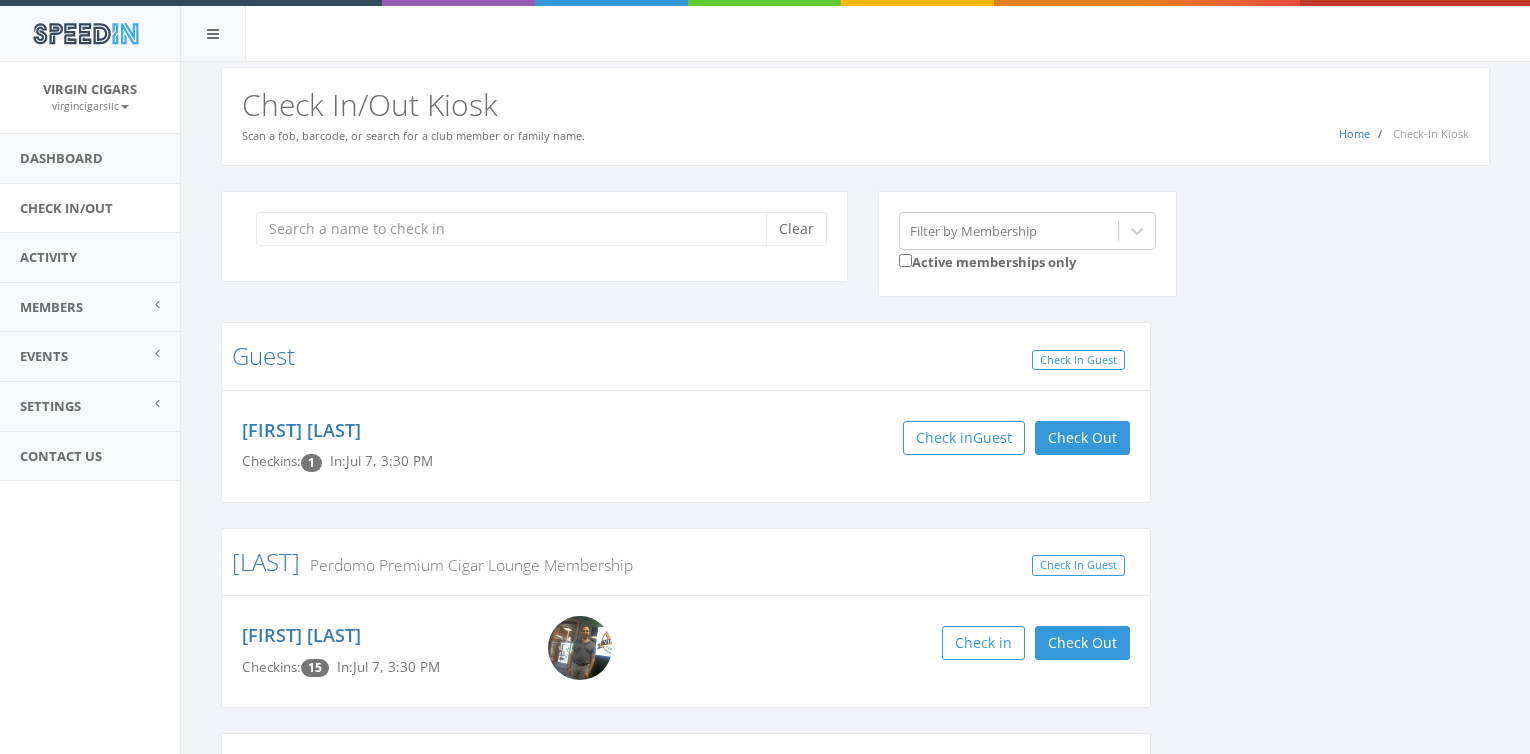 click at bounding box center (518, 229) 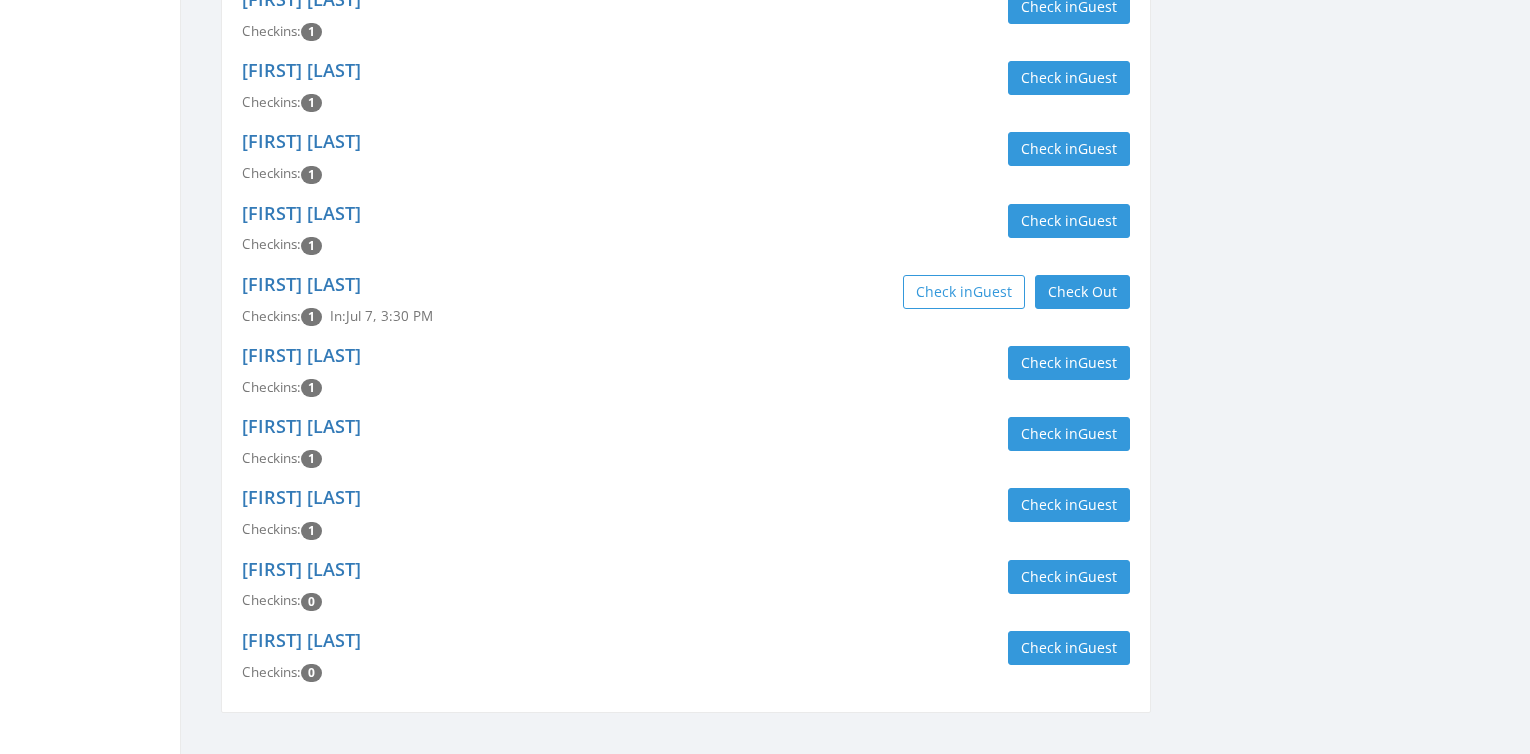 scroll, scrollTop: 1049, scrollLeft: 0, axis: vertical 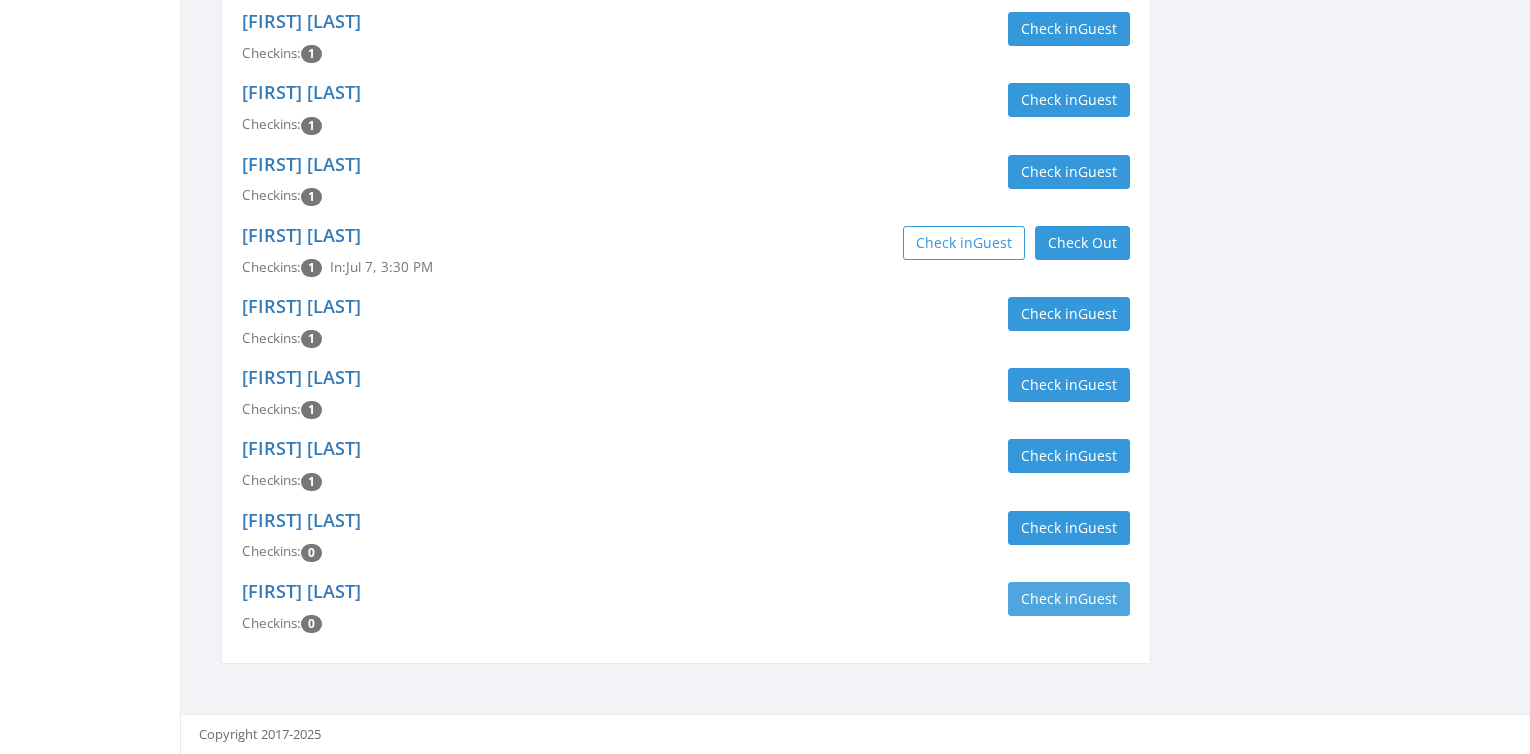type on "guest" 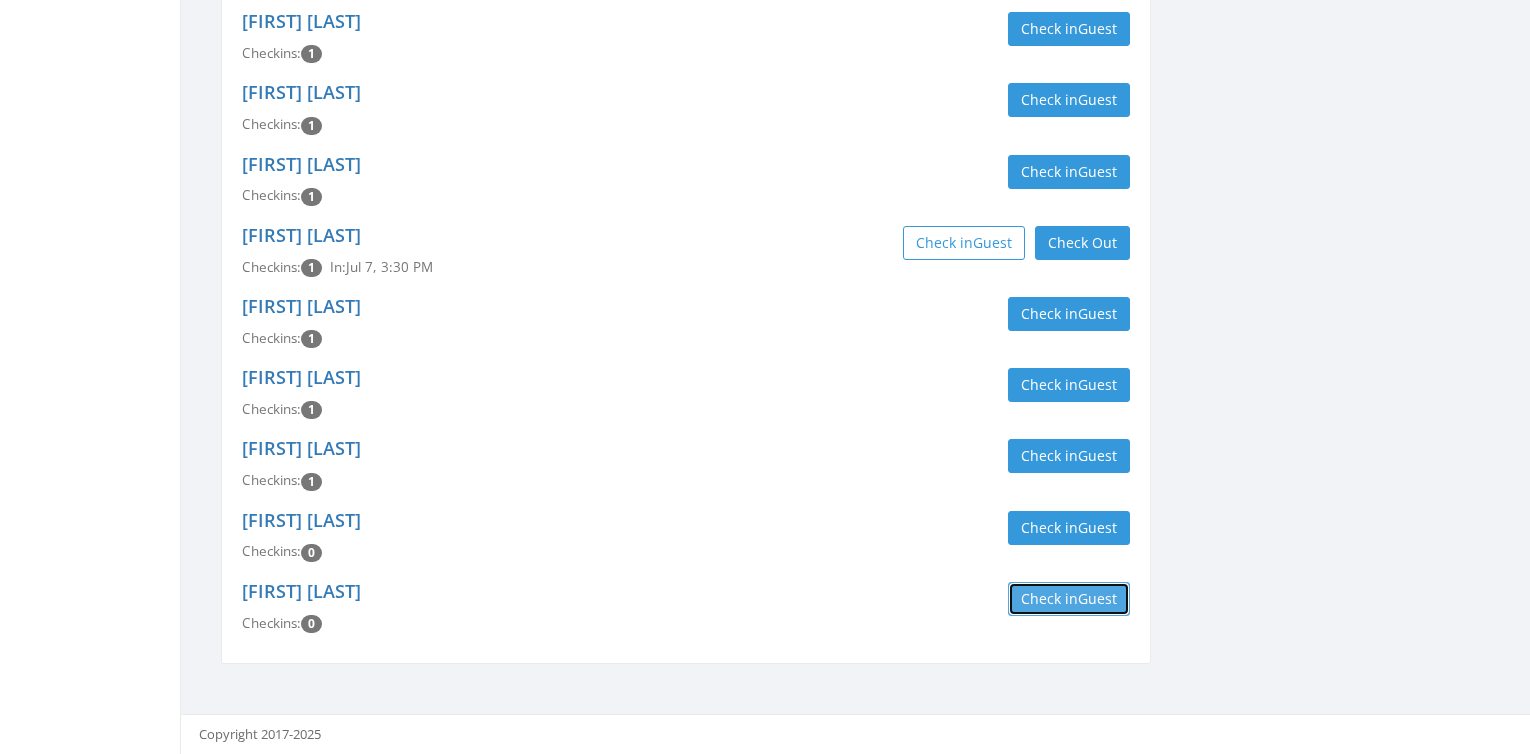 click on "Check in  Guest" at bounding box center (1069, 599) 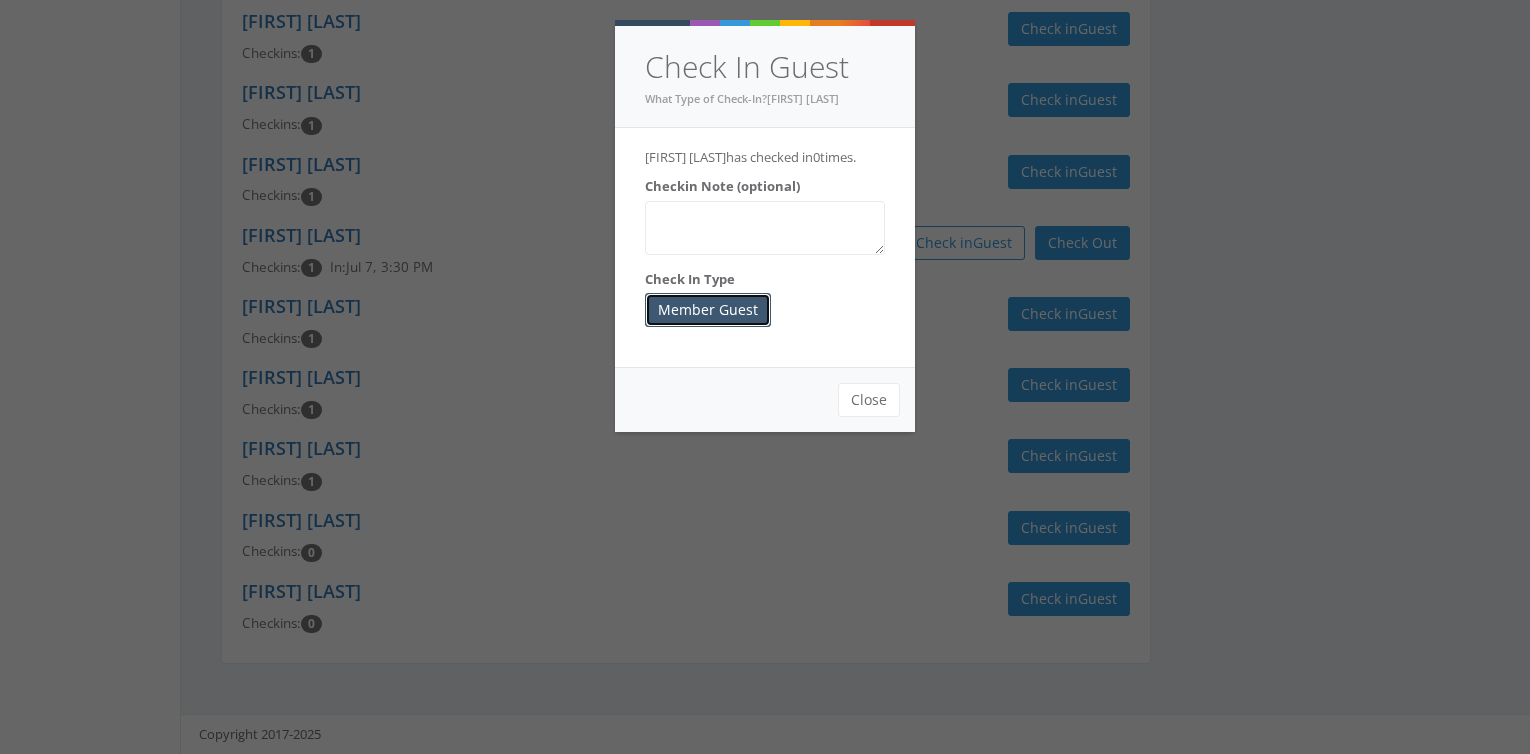 click on "Member Guest" at bounding box center (708, 310) 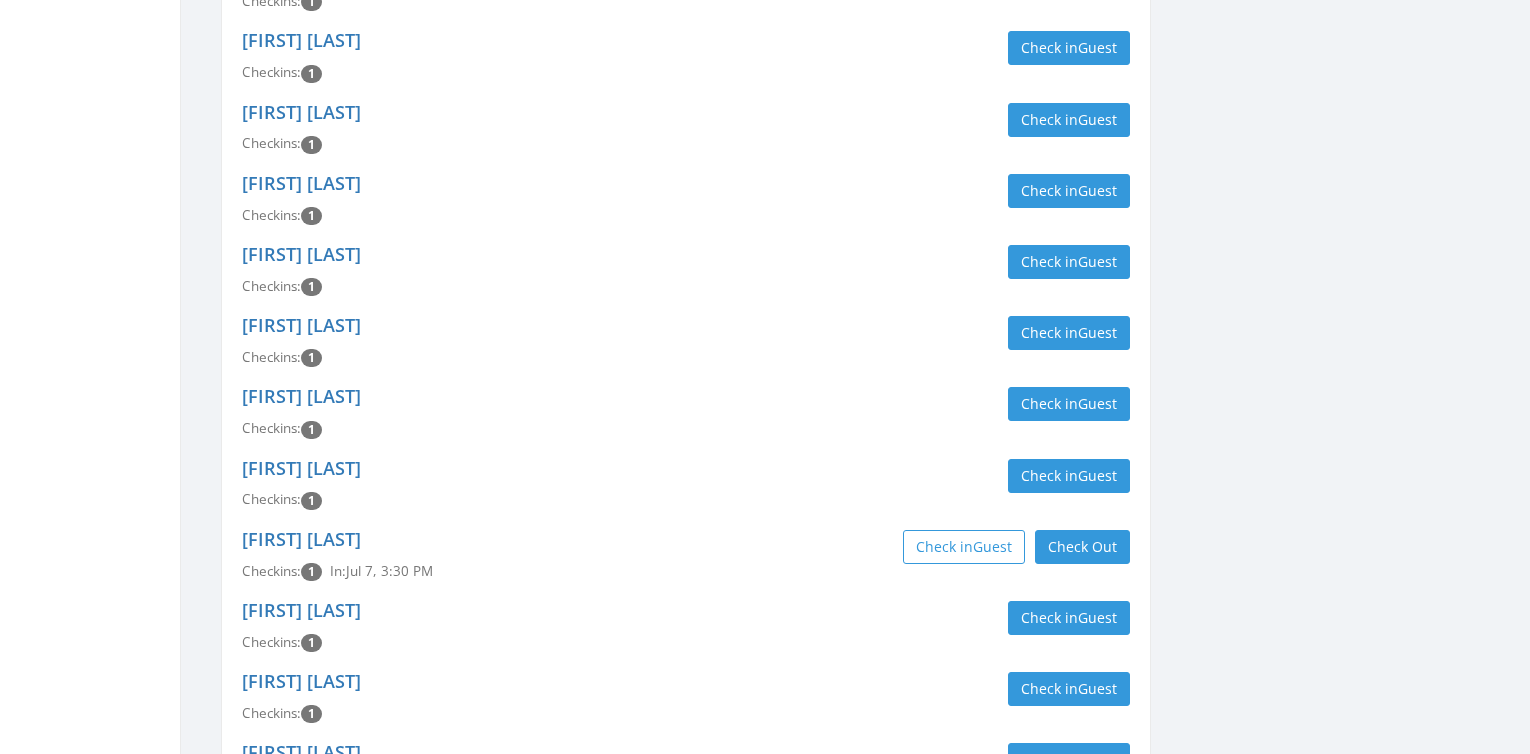 scroll, scrollTop: 549, scrollLeft: 0, axis: vertical 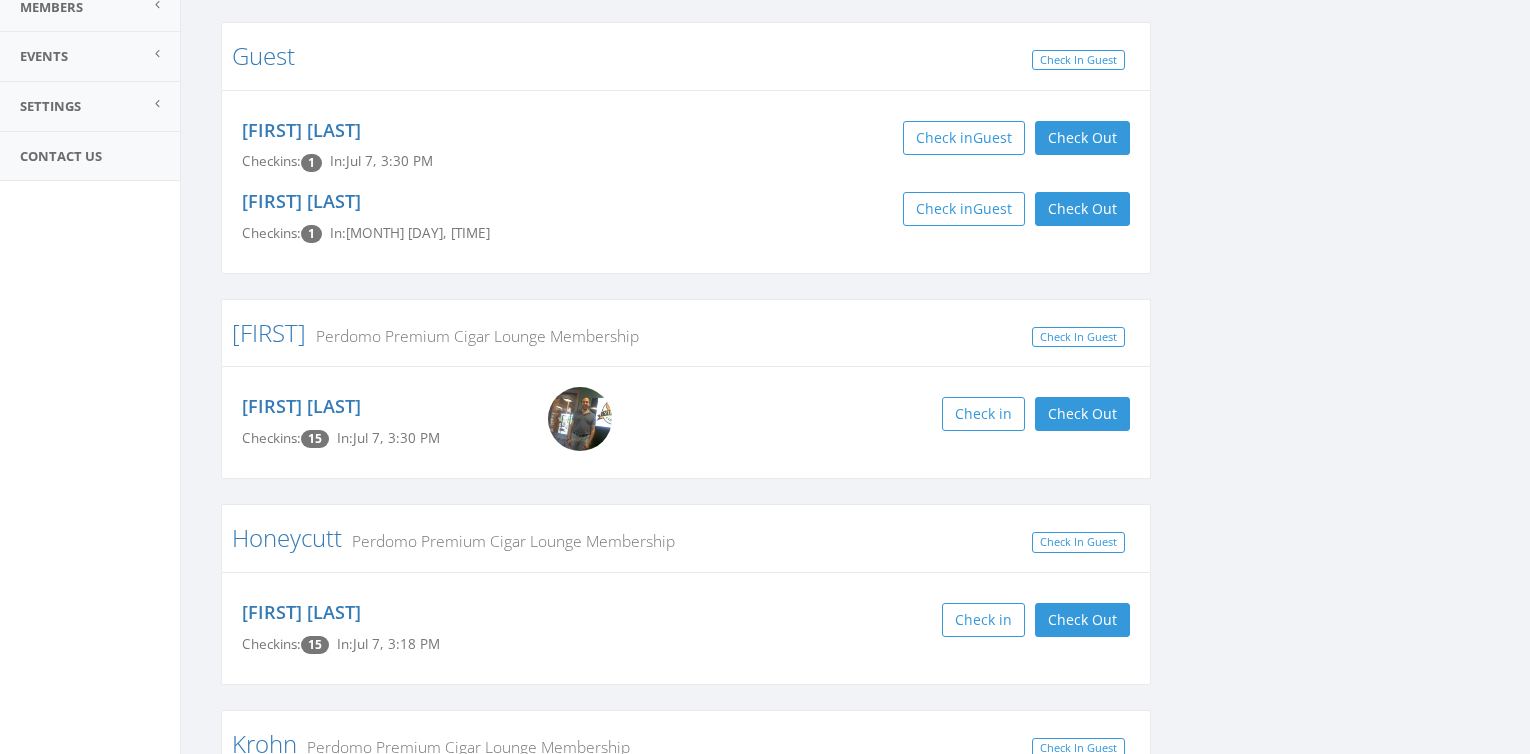 click at bounding box center [580, 419] 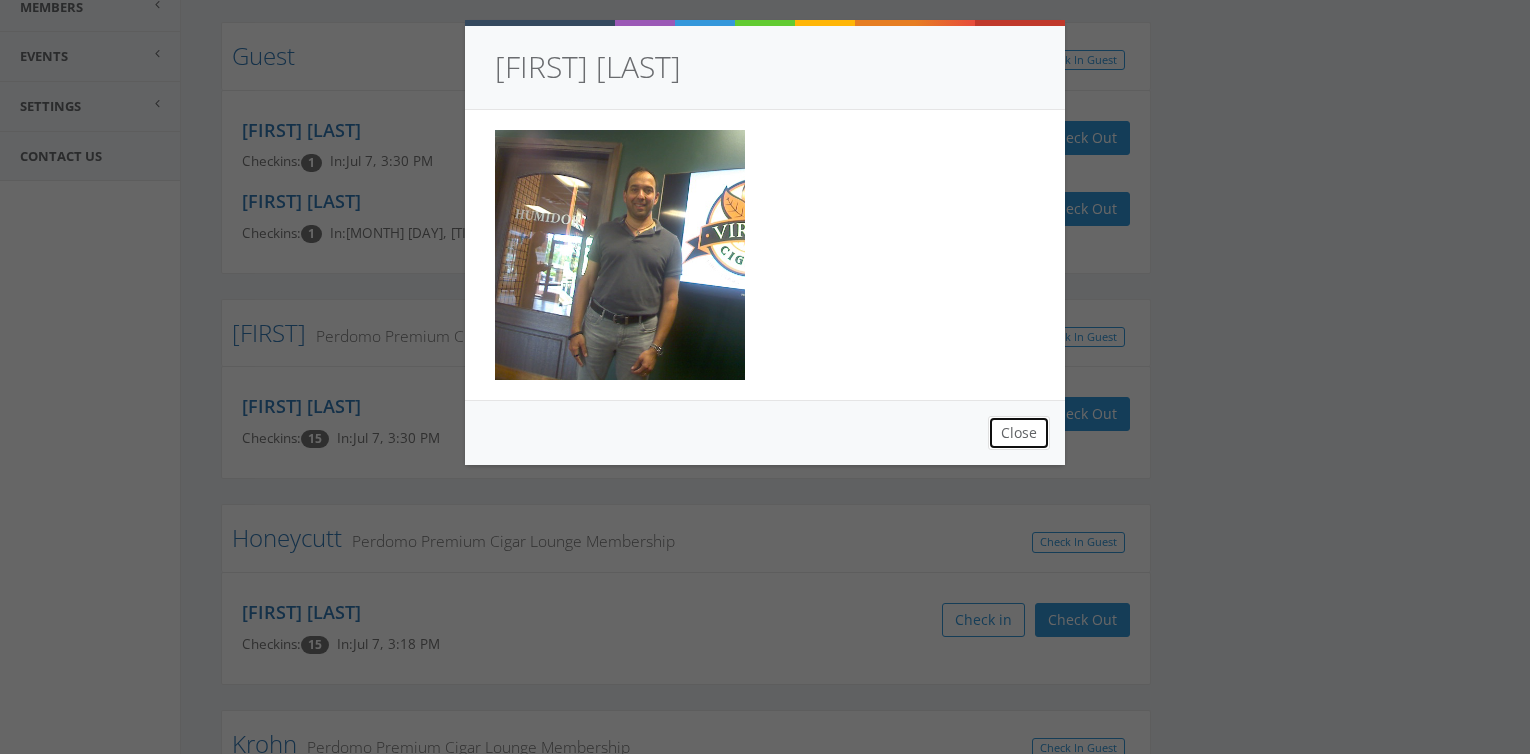 drag, startPoint x: 1019, startPoint y: 440, endPoint x: 1008, endPoint y: 436, distance: 11.7046995 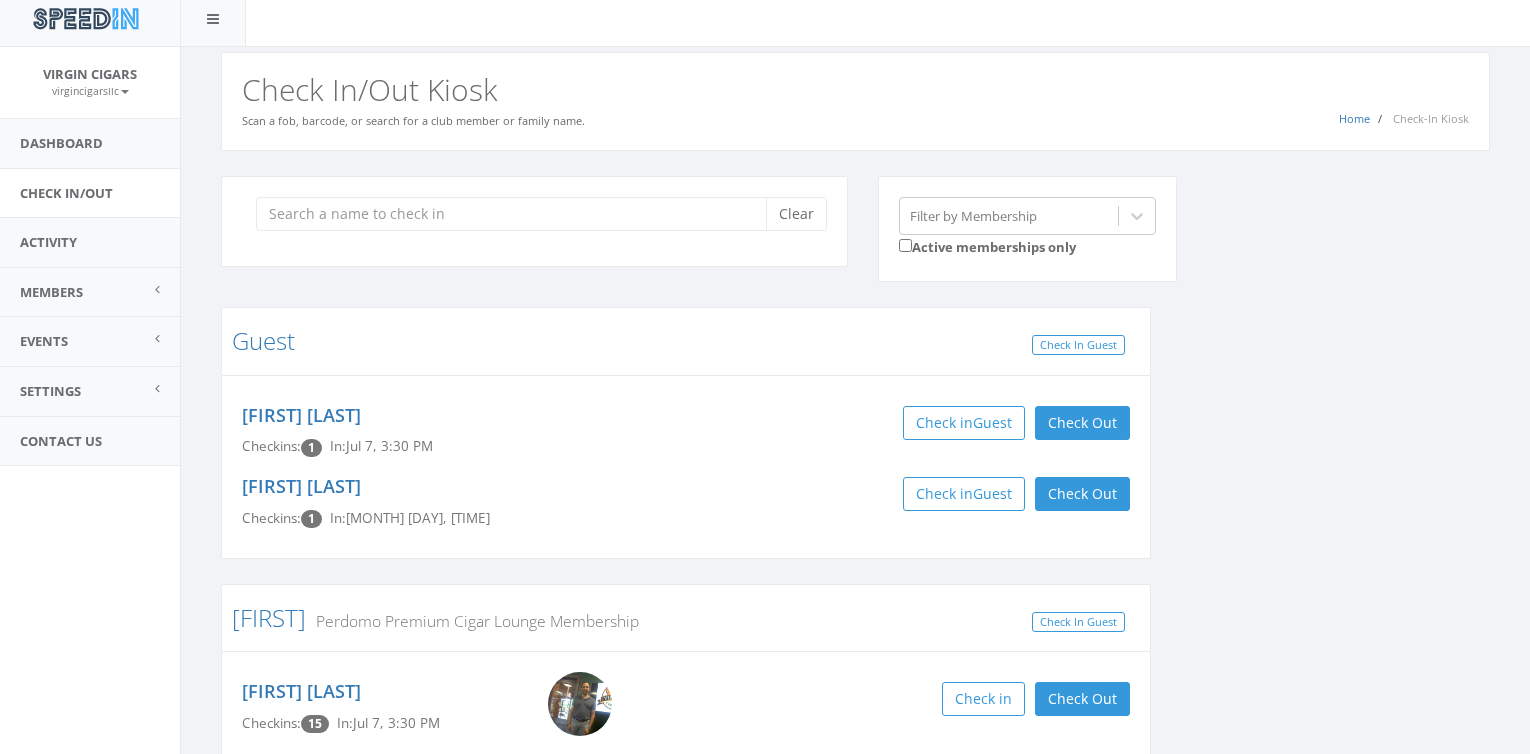 scroll, scrollTop: 0, scrollLeft: 0, axis: both 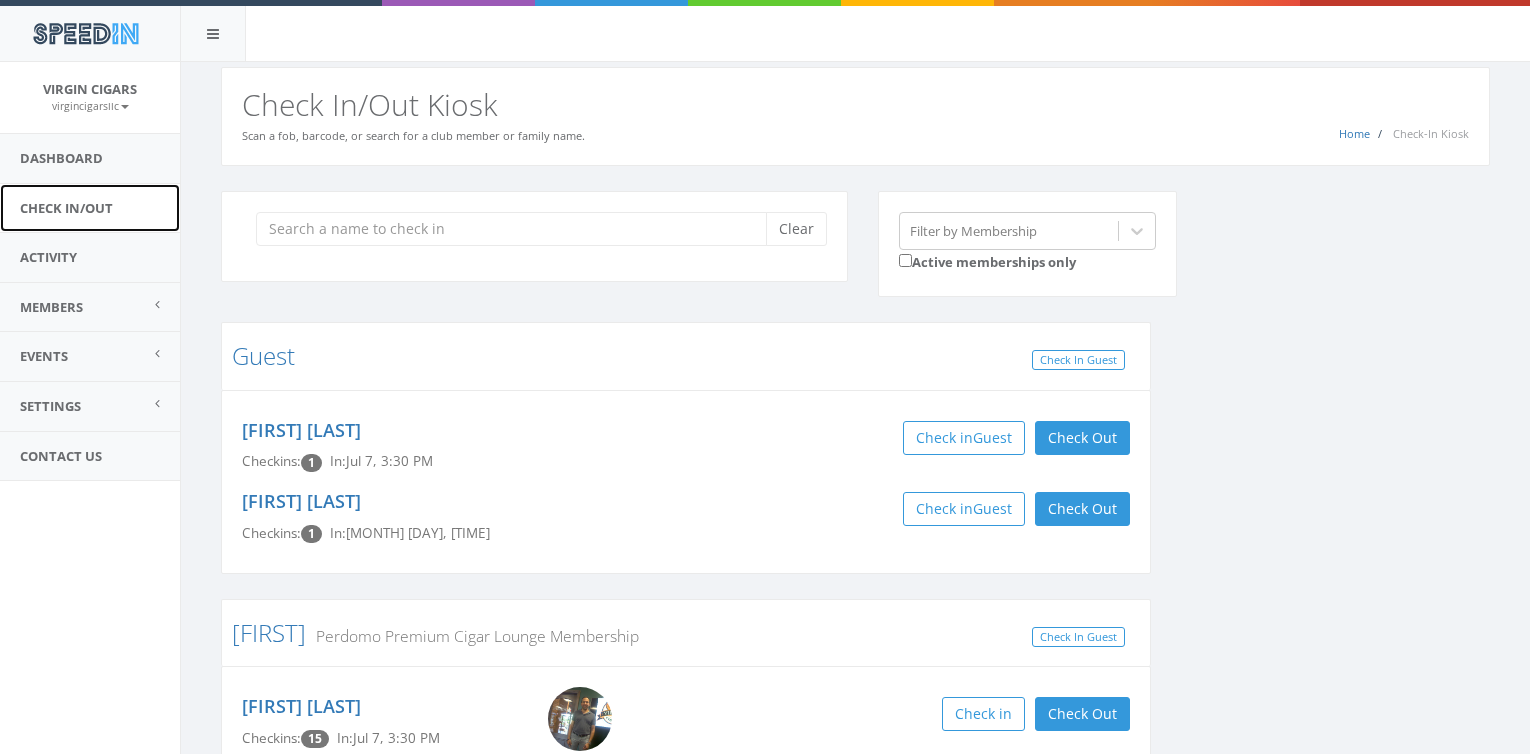 click on "Check In/Out" at bounding box center (90, 208) 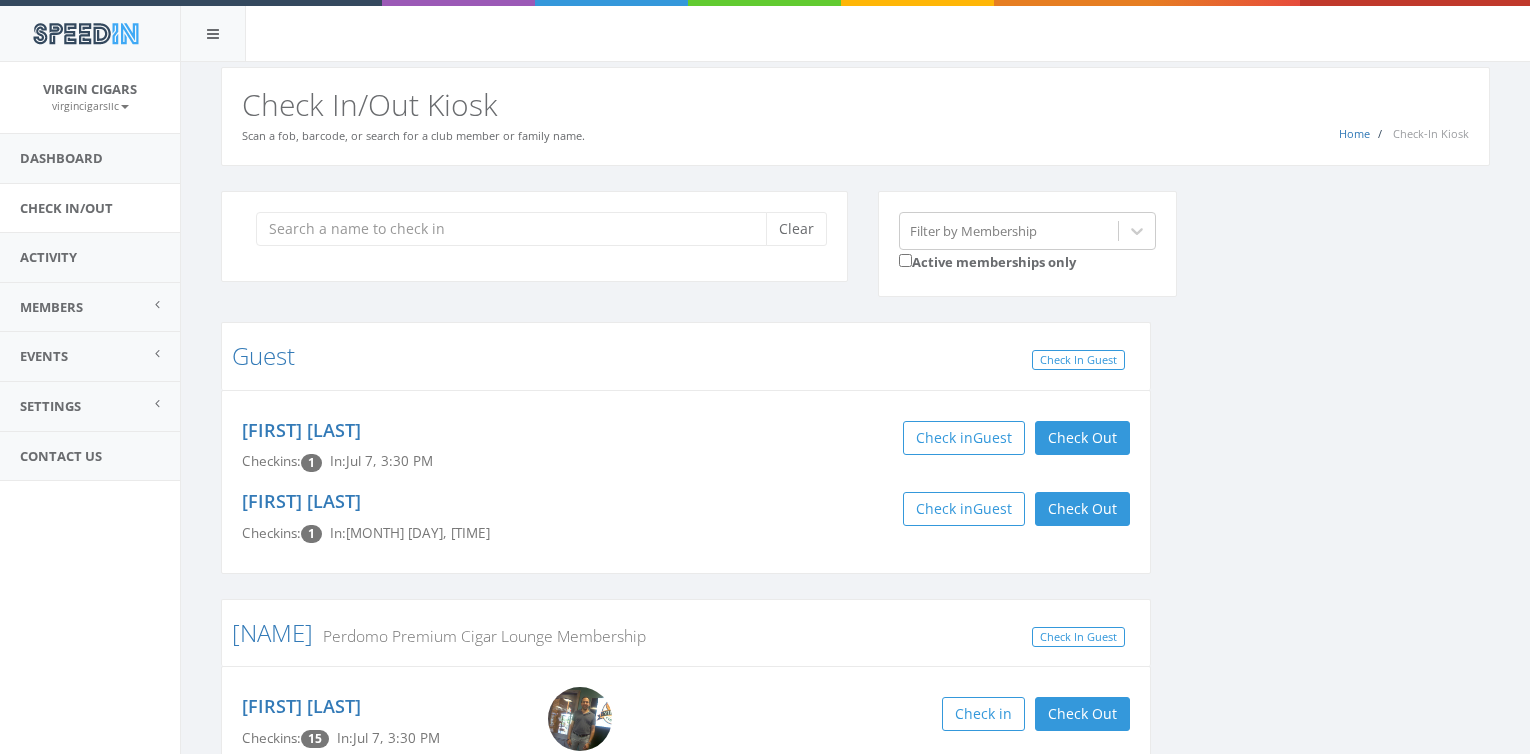 scroll, scrollTop: 0, scrollLeft: 0, axis: both 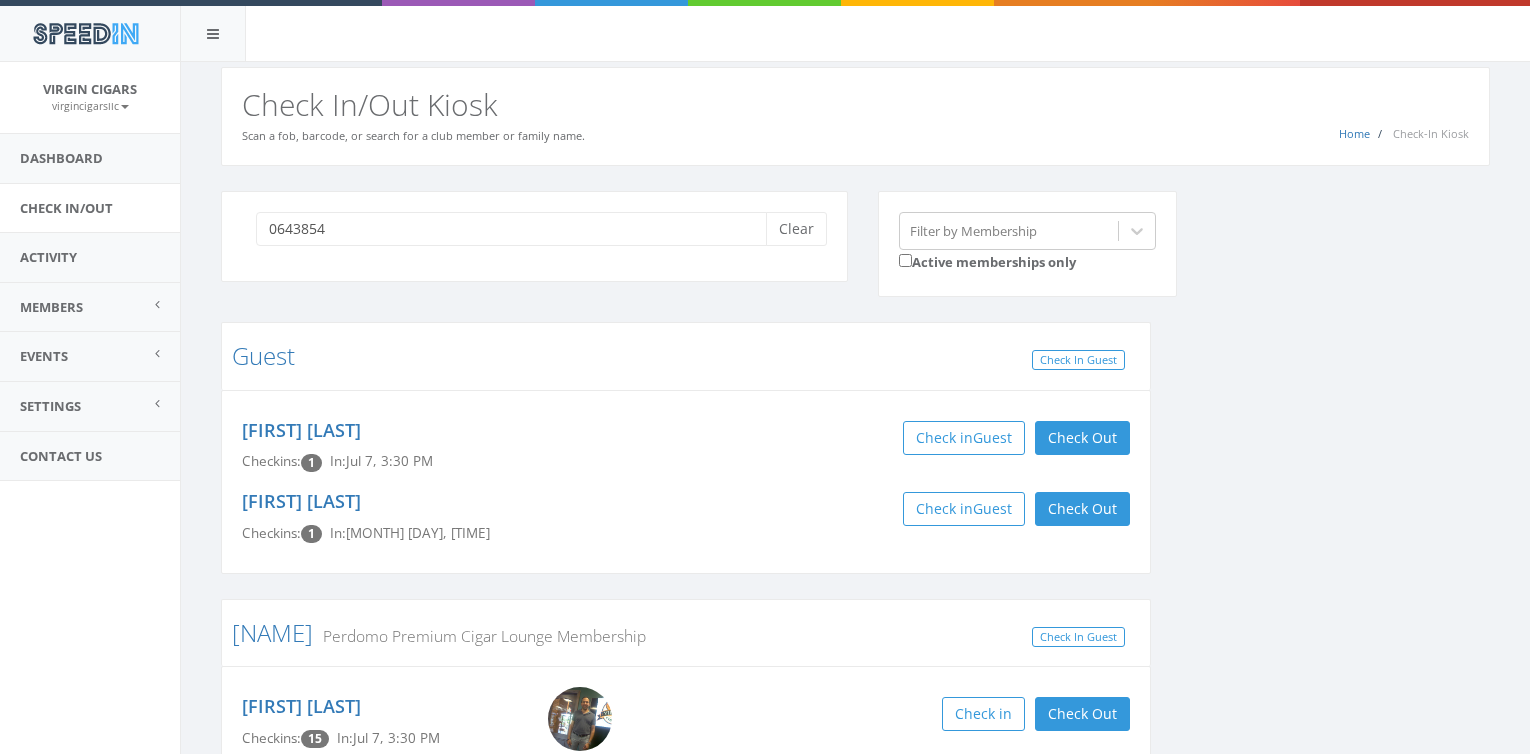 type on "06438544" 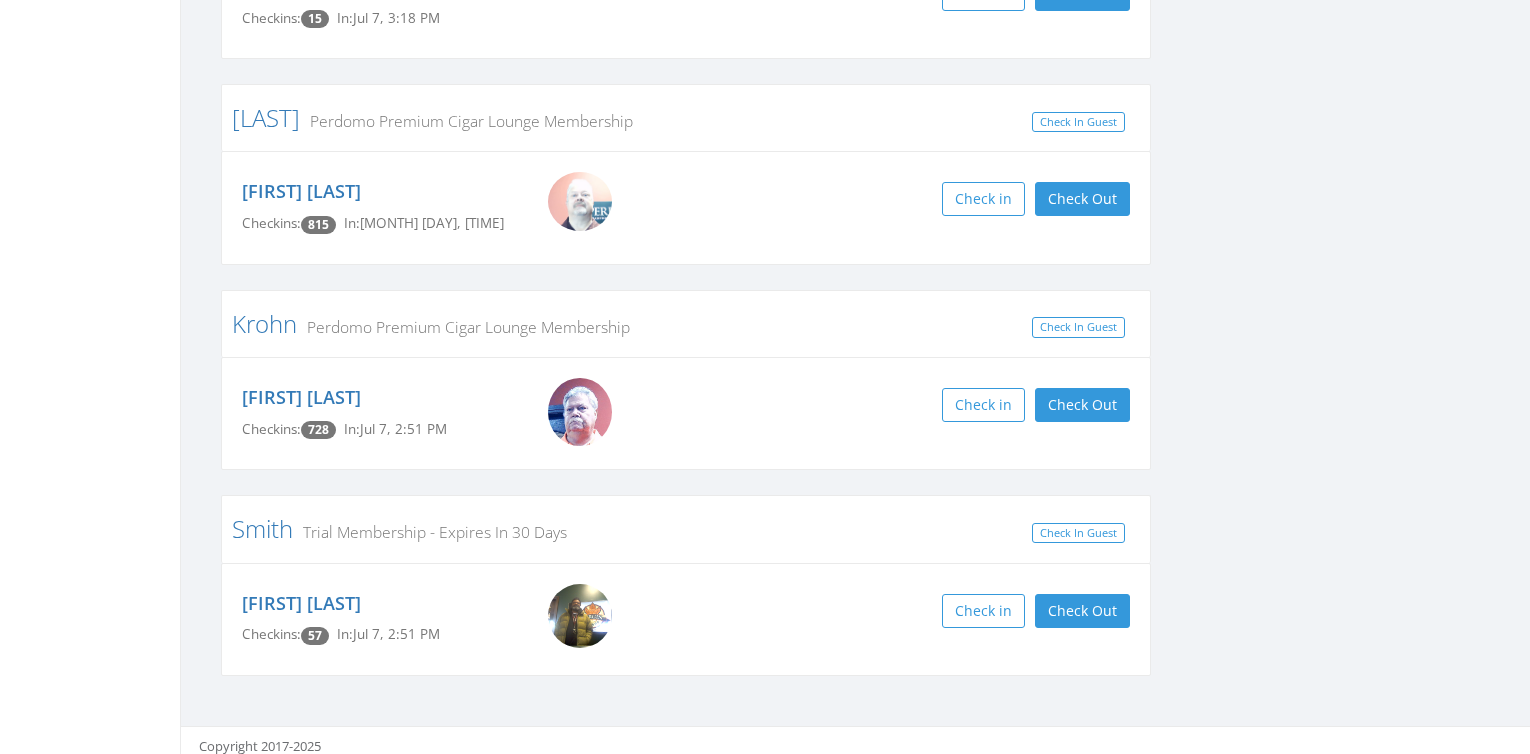 scroll, scrollTop: 938, scrollLeft: 0, axis: vertical 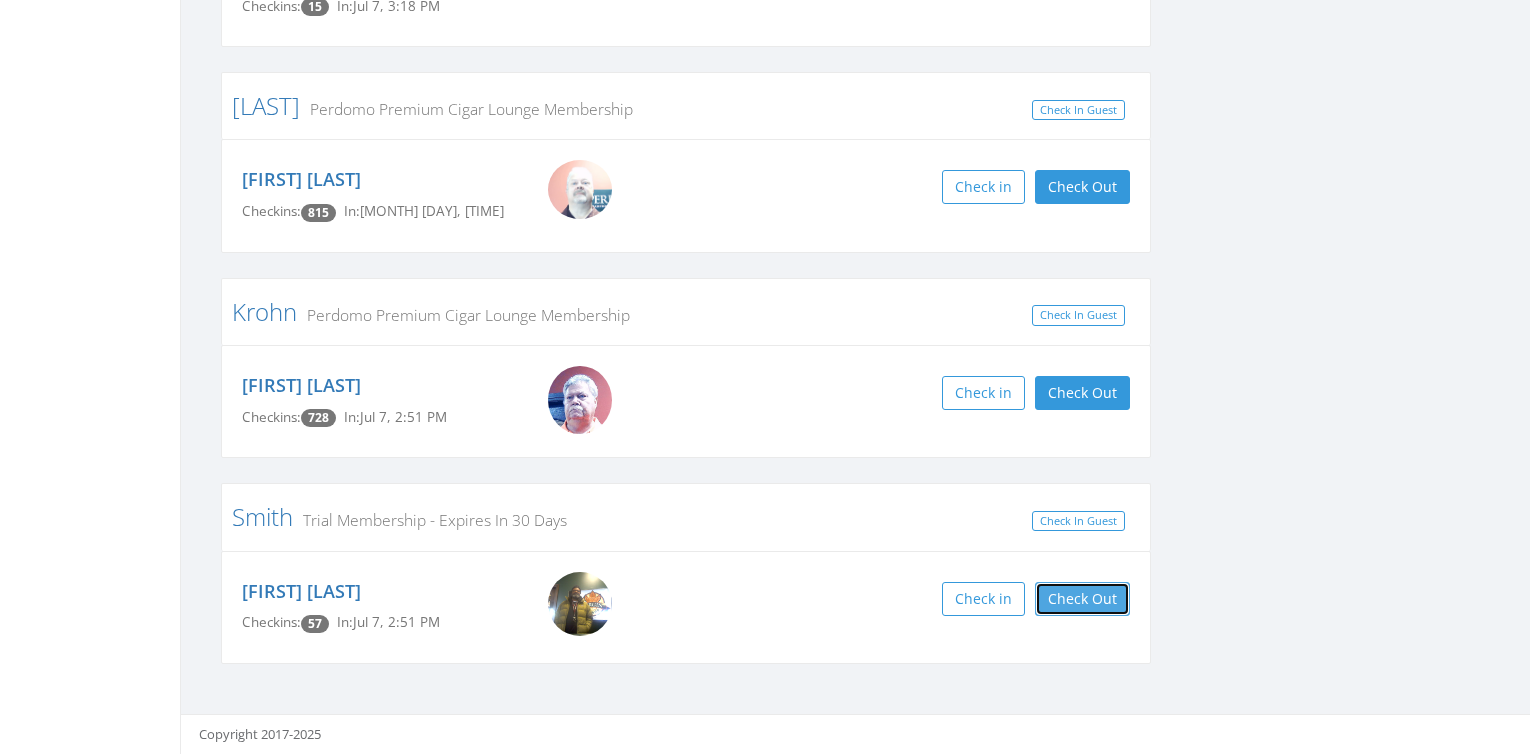click on "Check Out" at bounding box center (1082, 599) 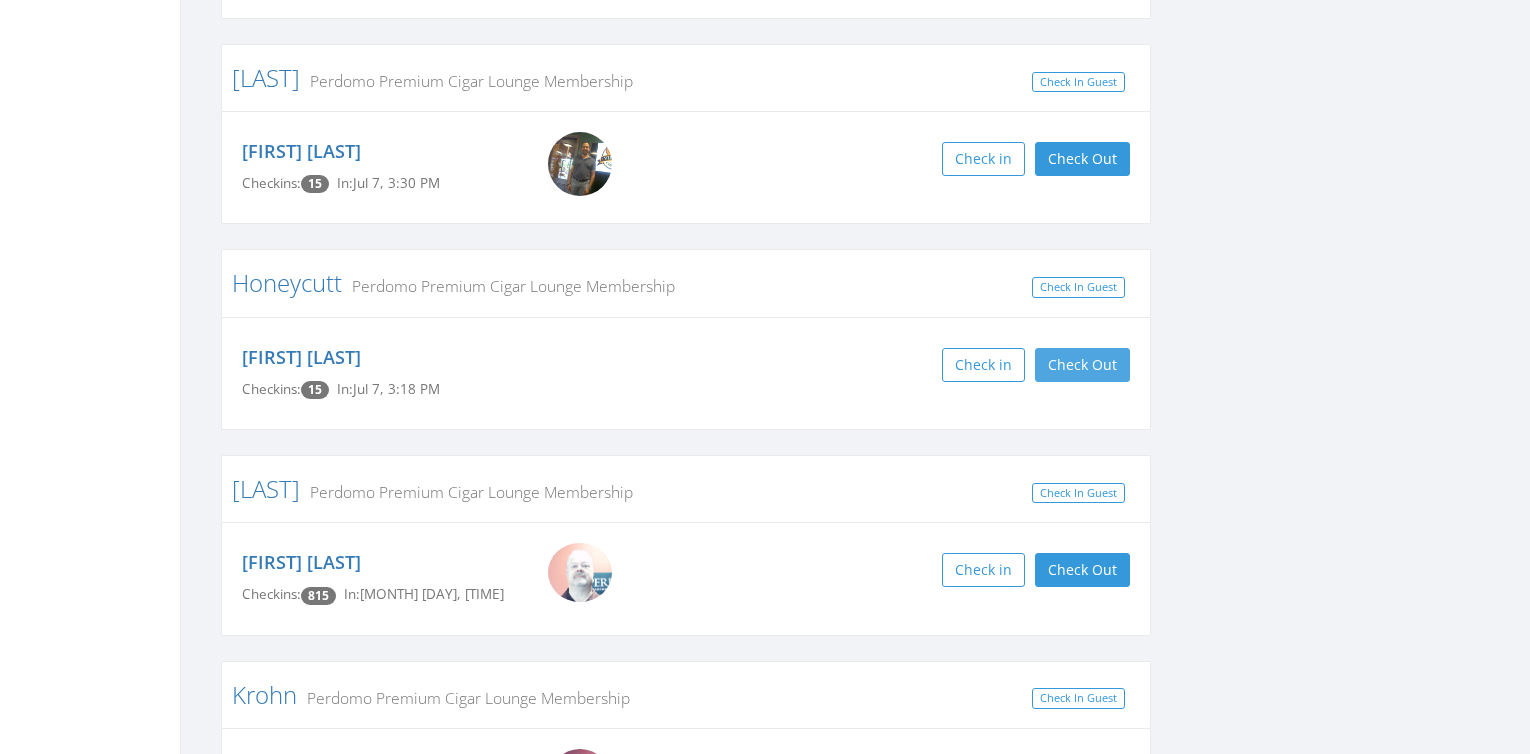 scroll, scrollTop: 532, scrollLeft: 0, axis: vertical 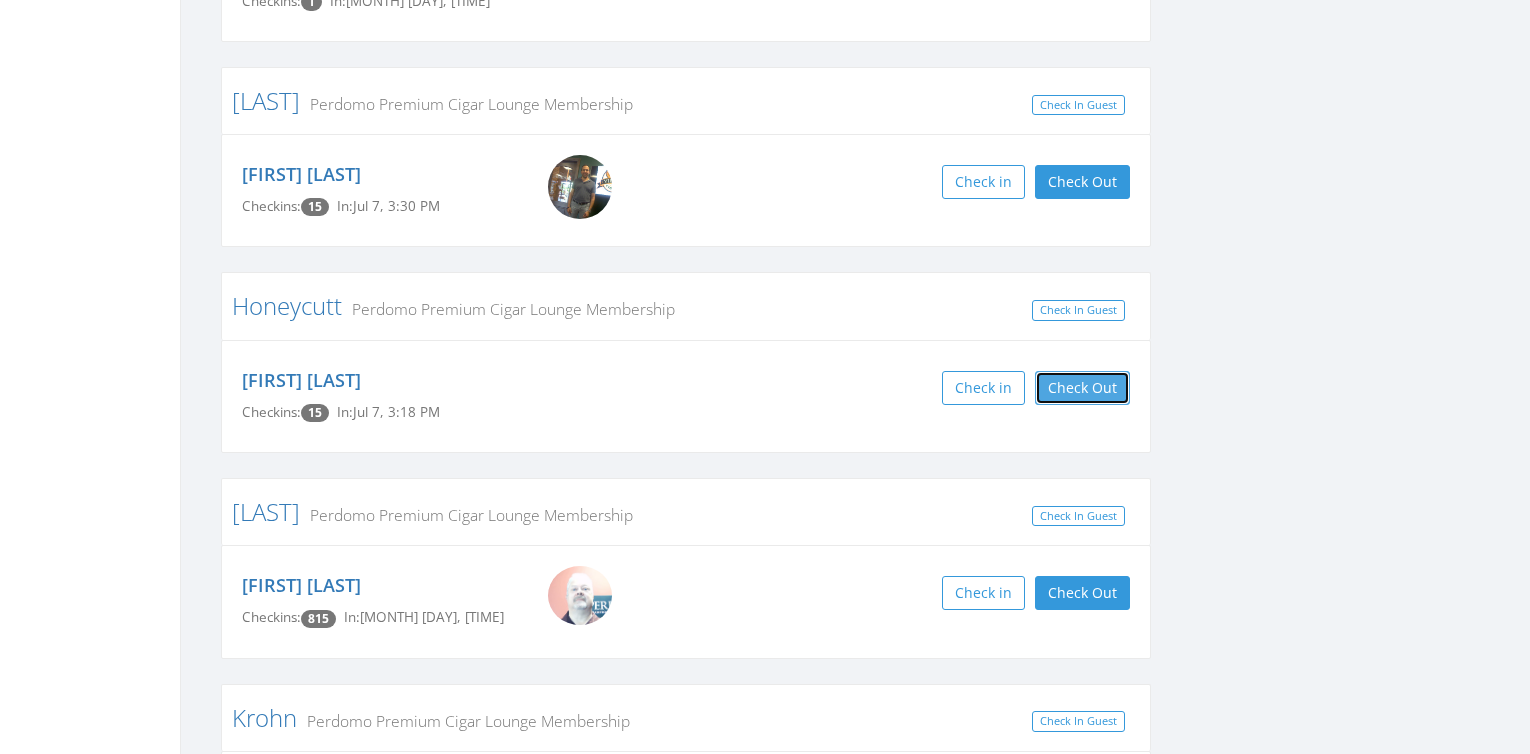 drag, startPoint x: 1117, startPoint y: 384, endPoint x: 1061, endPoint y: 388, distance: 56.142673 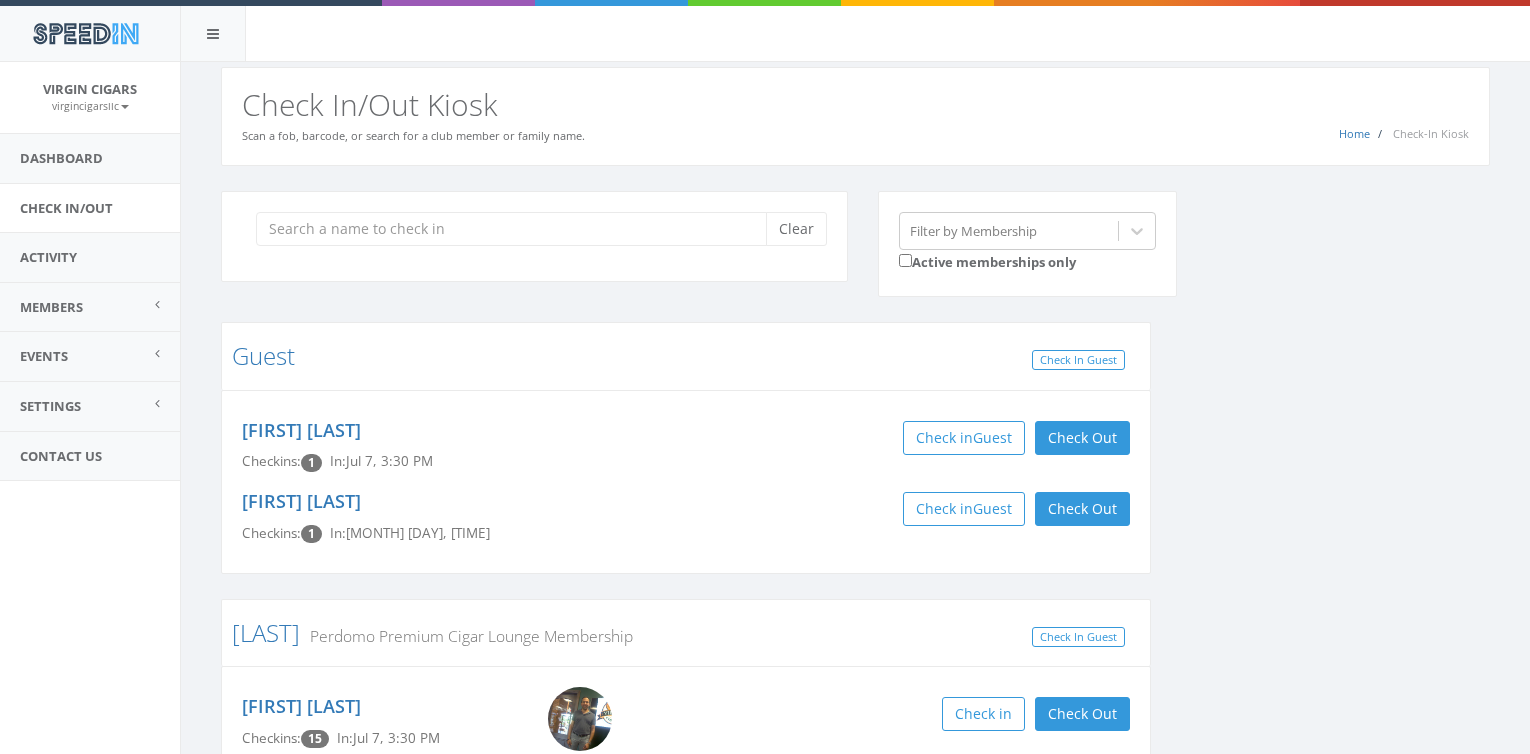 scroll, scrollTop: 0, scrollLeft: 0, axis: both 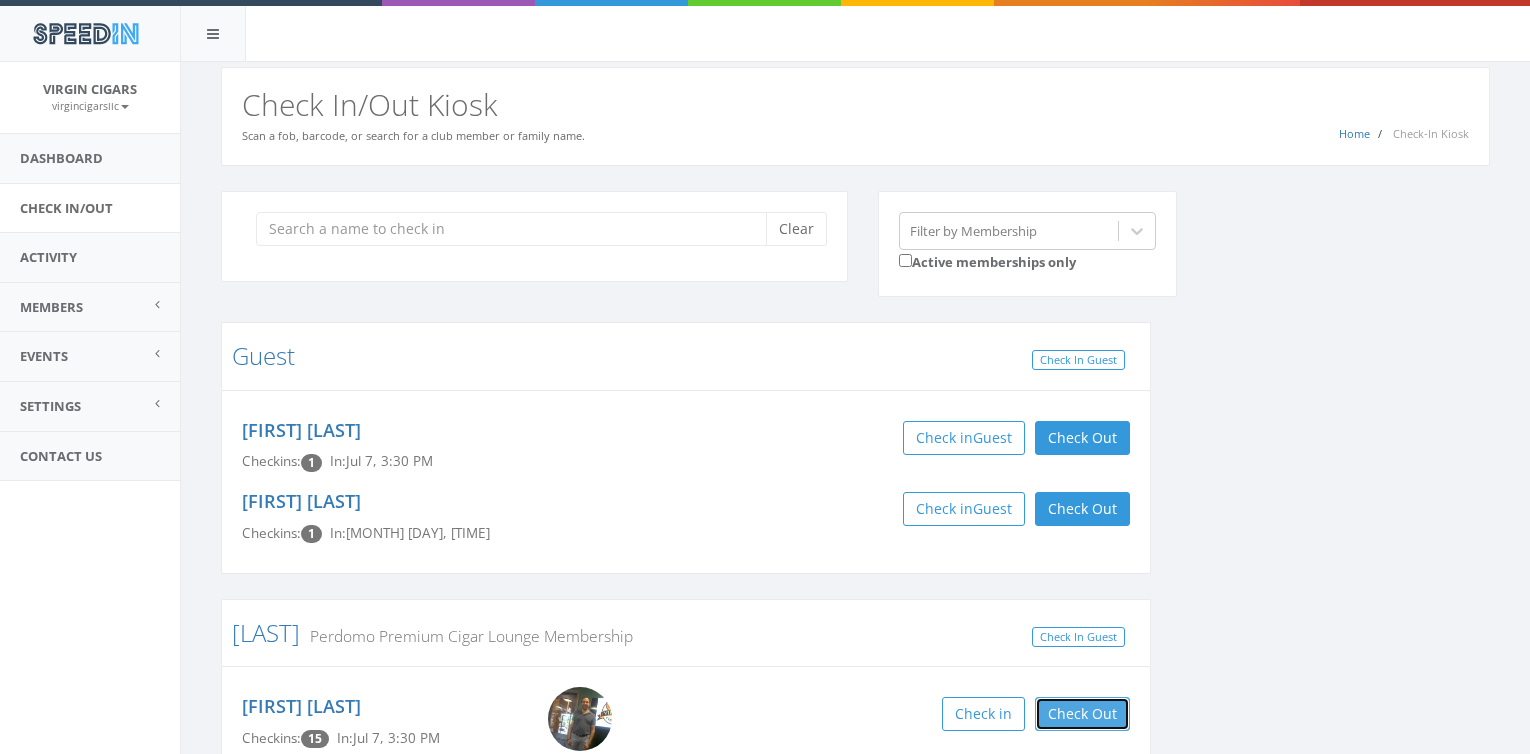 click on "Check Out" at bounding box center [1082, 714] 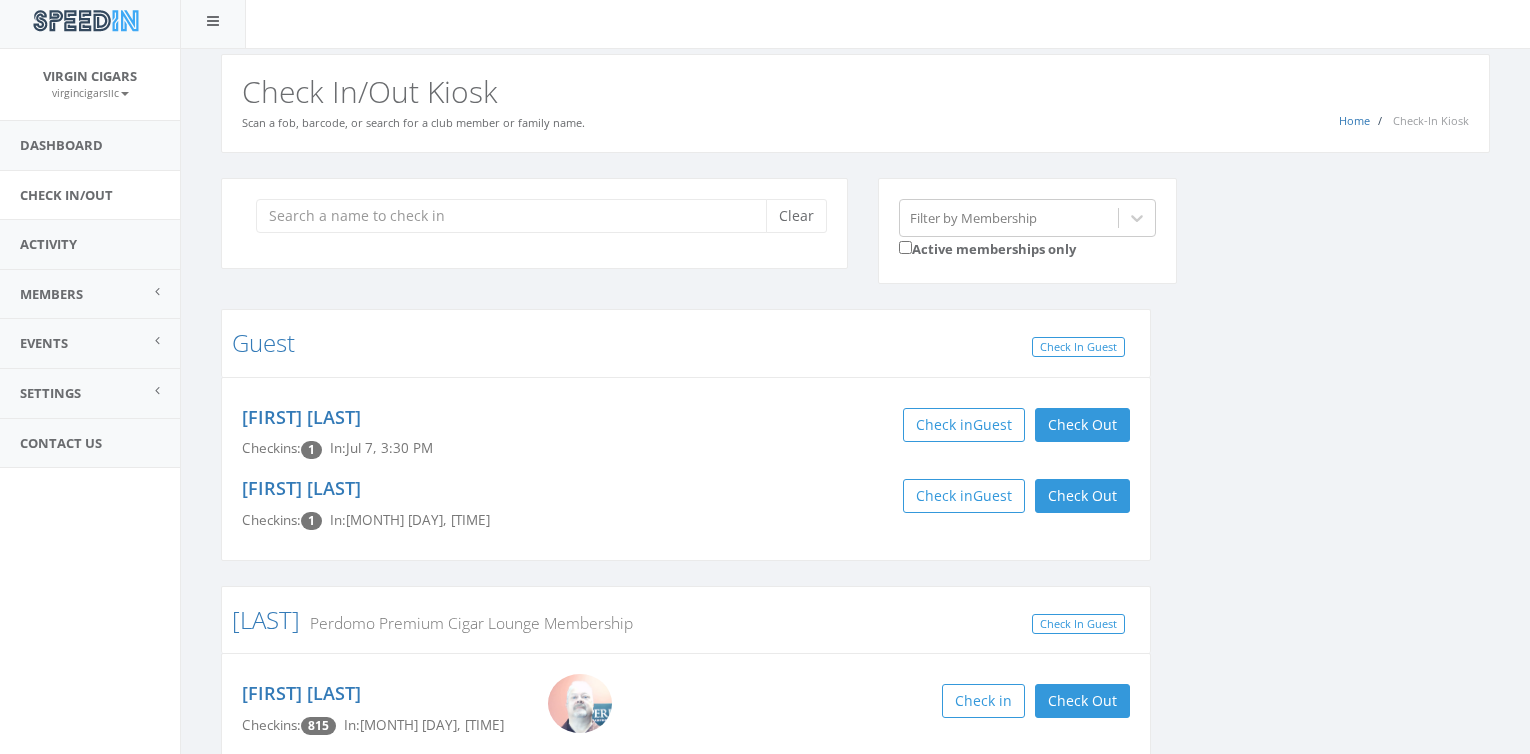 scroll, scrollTop: 0, scrollLeft: 0, axis: both 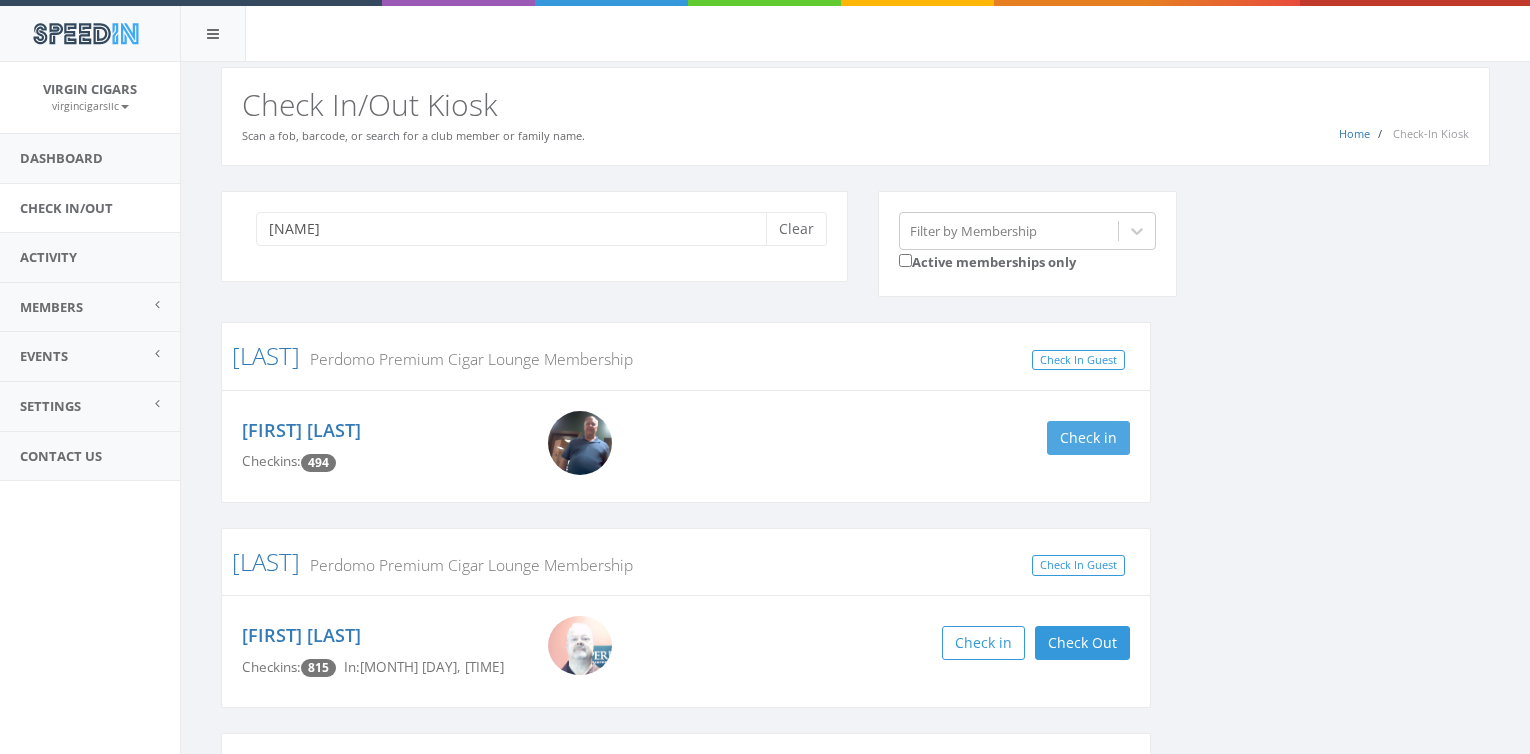type on "[NAME]" 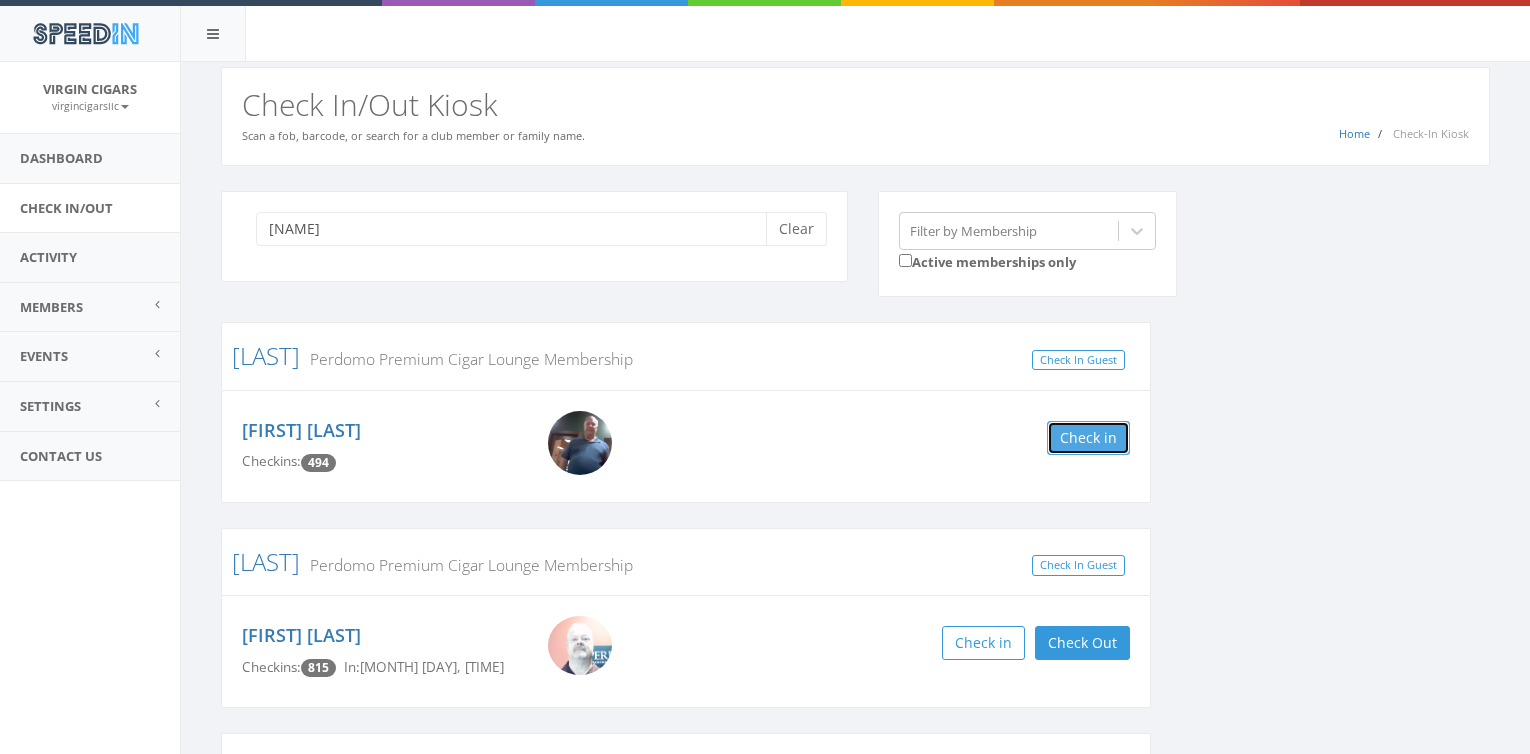 drag, startPoint x: 1095, startPoint y: 431, endPoint x: 1038, endPoint y: 429, distance: 57.035076 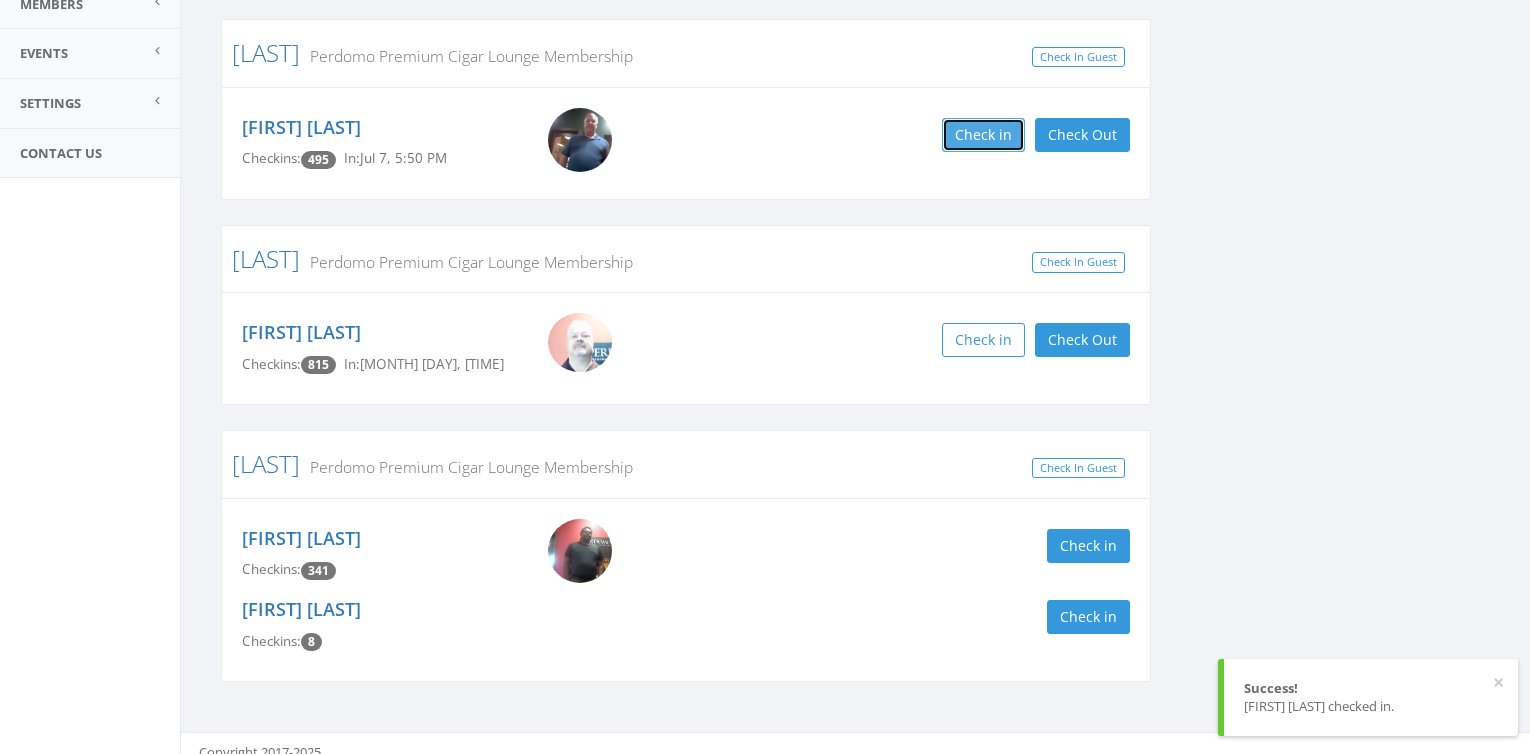 scroll, scrollTop: 321, scrollLeft: 0, axis: vertical 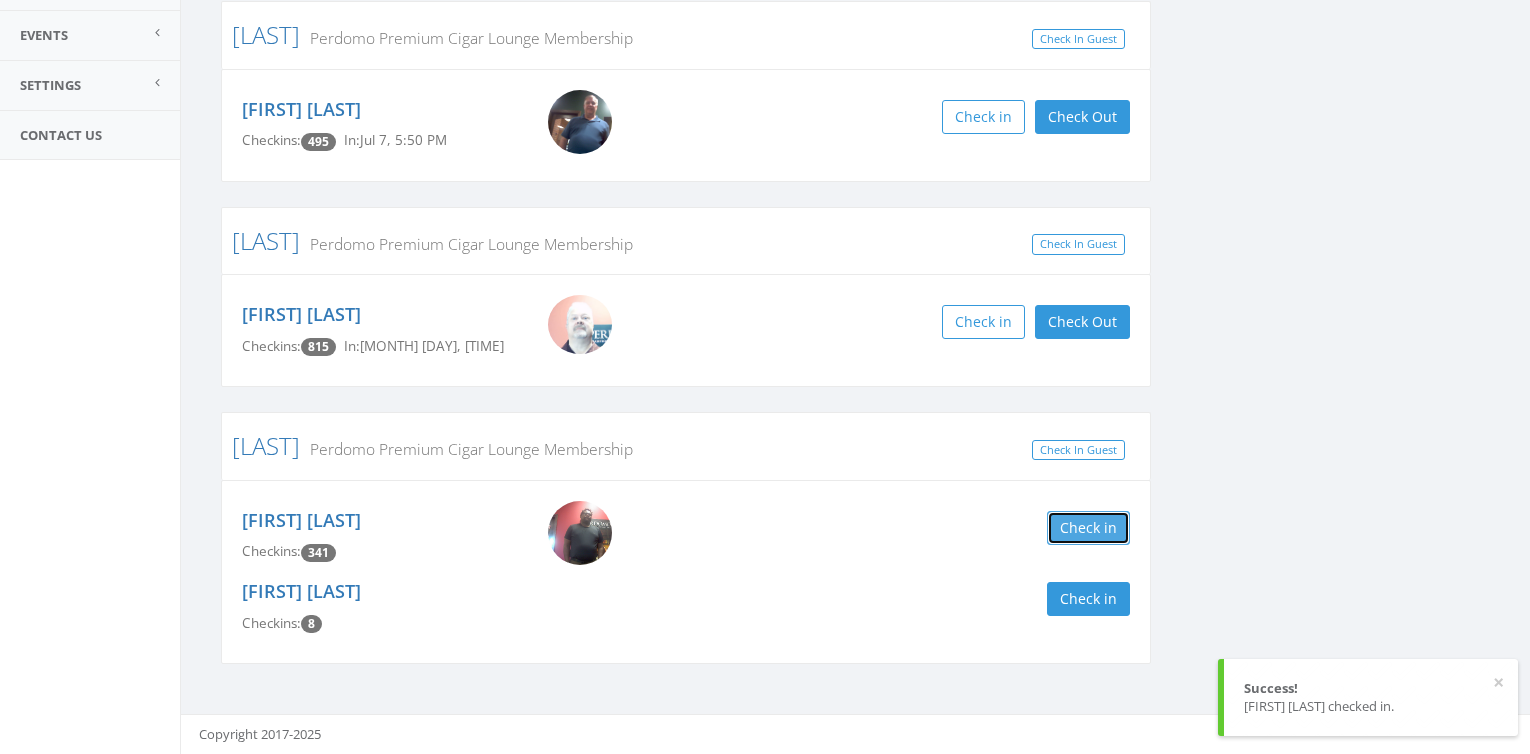 click on "Check in" at bounding box center [1088, 528] 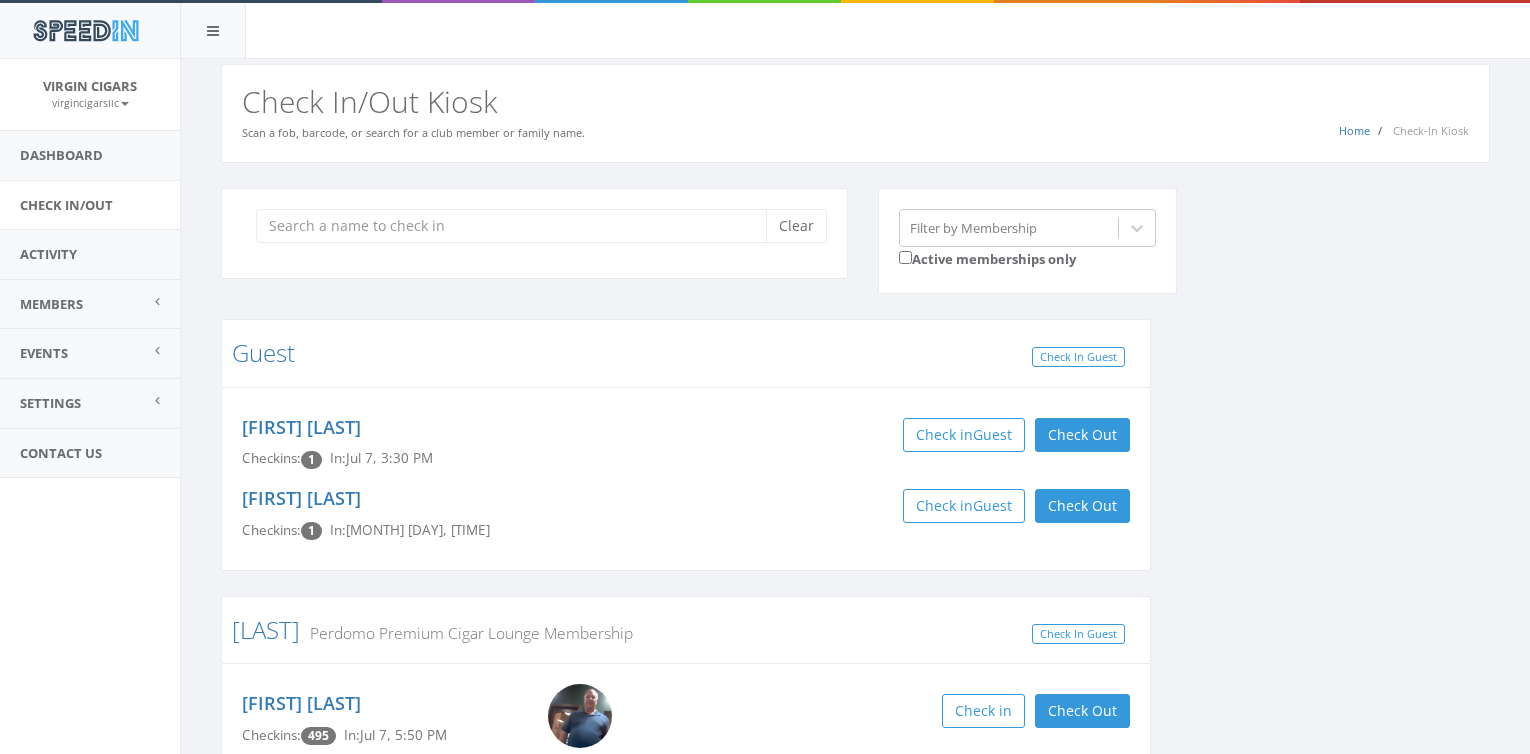 scroll, scrollTop: 0, scrollLeft: 0, axis: both 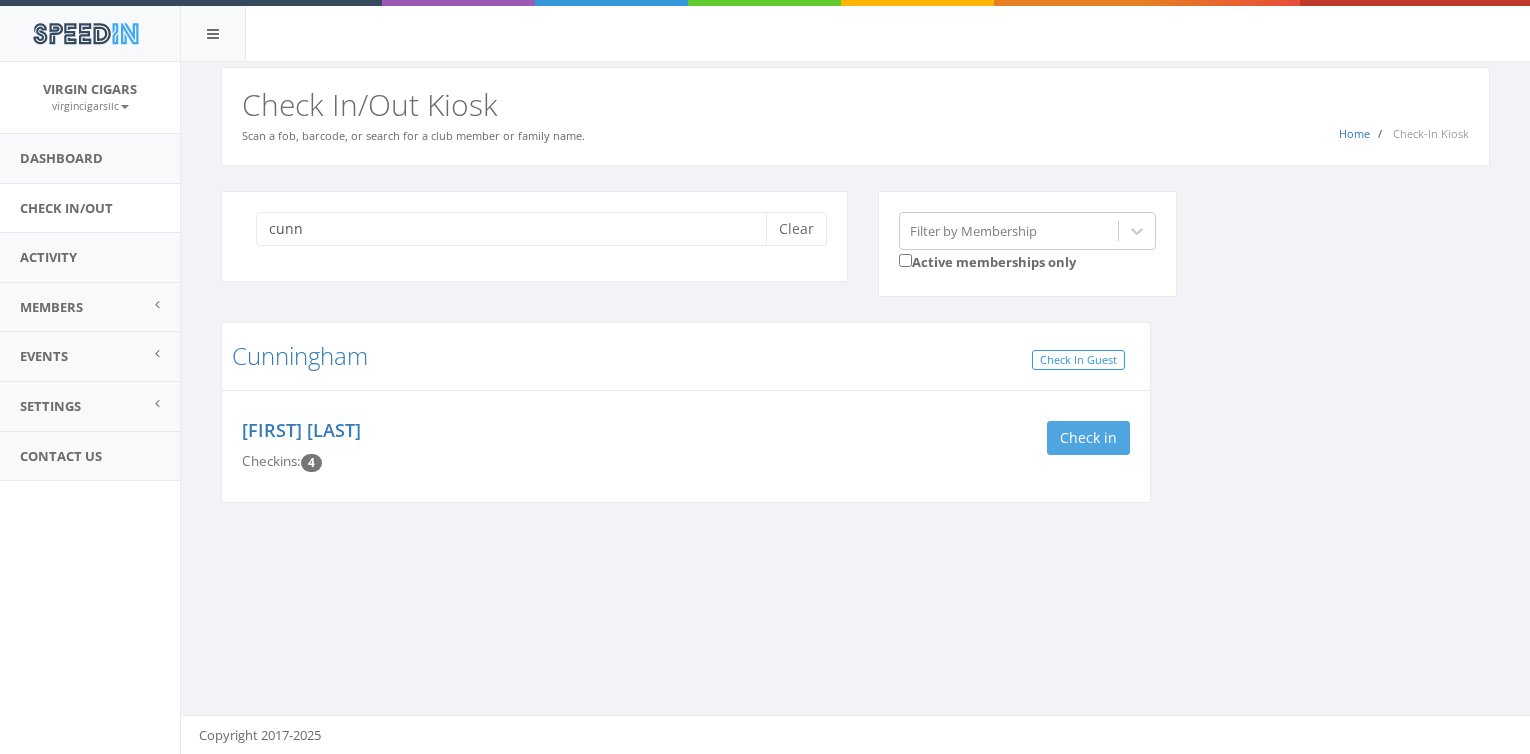 type on "cunn" 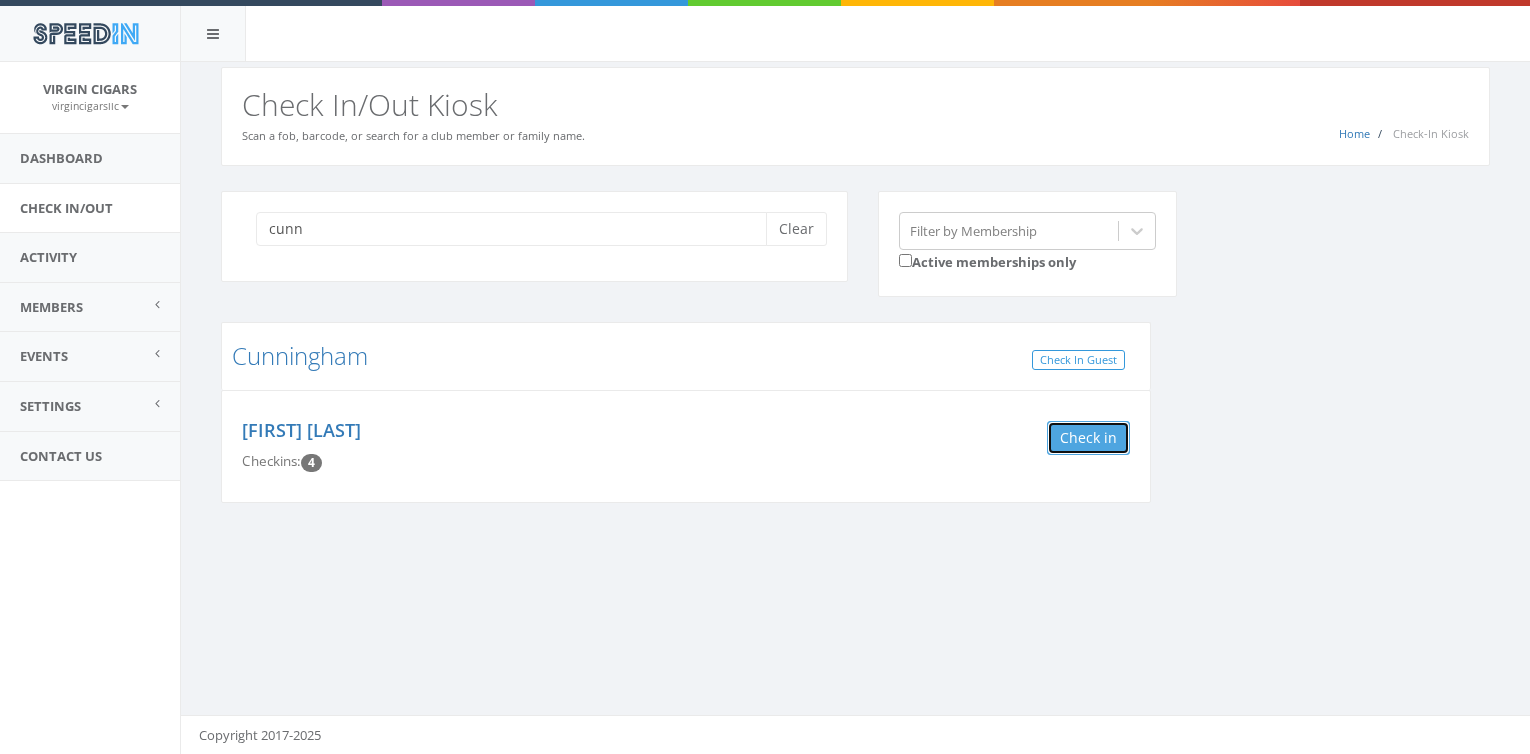 click on "Check in" at bounding box center [1088, 438] 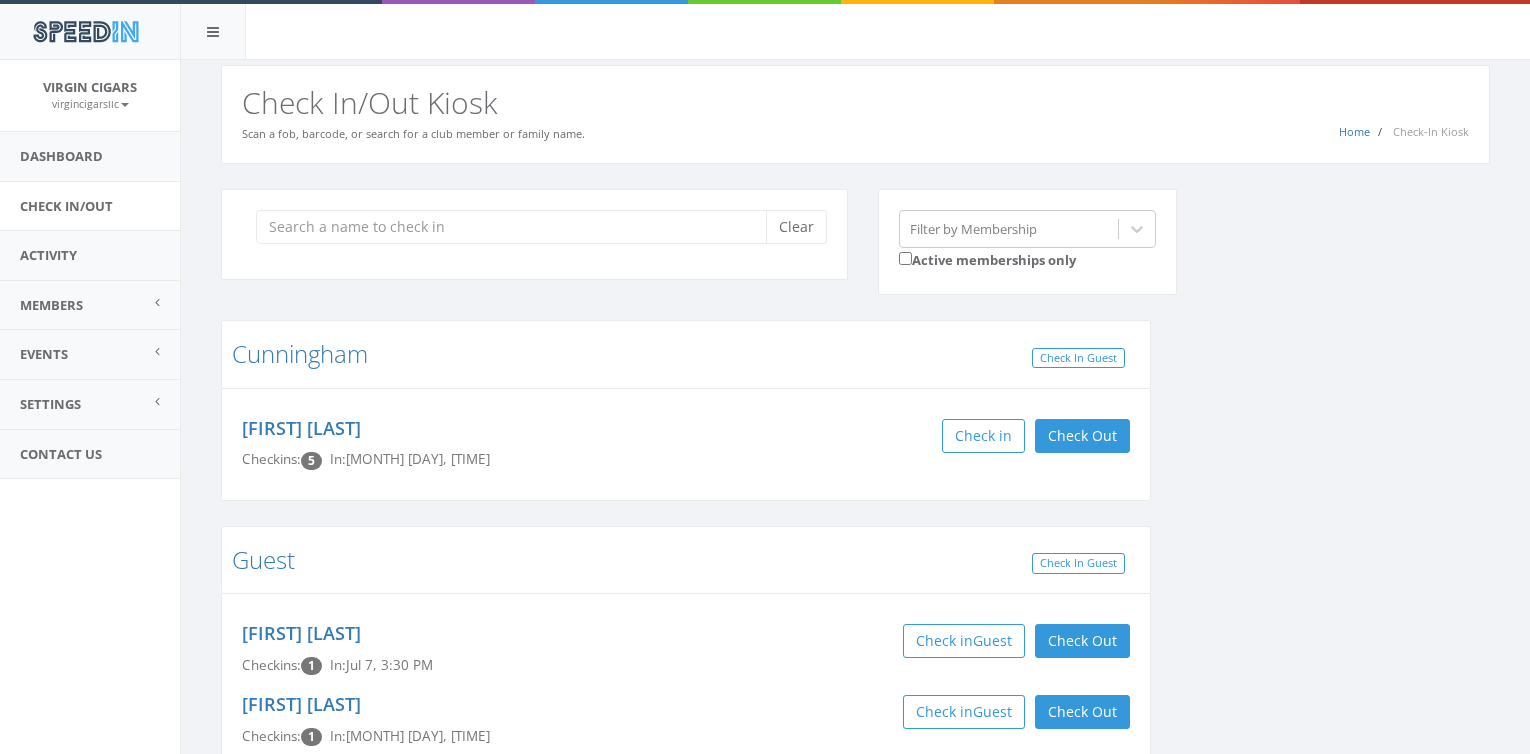 scroll, scrollTop: 0, scrollLeft: 0, axis: both 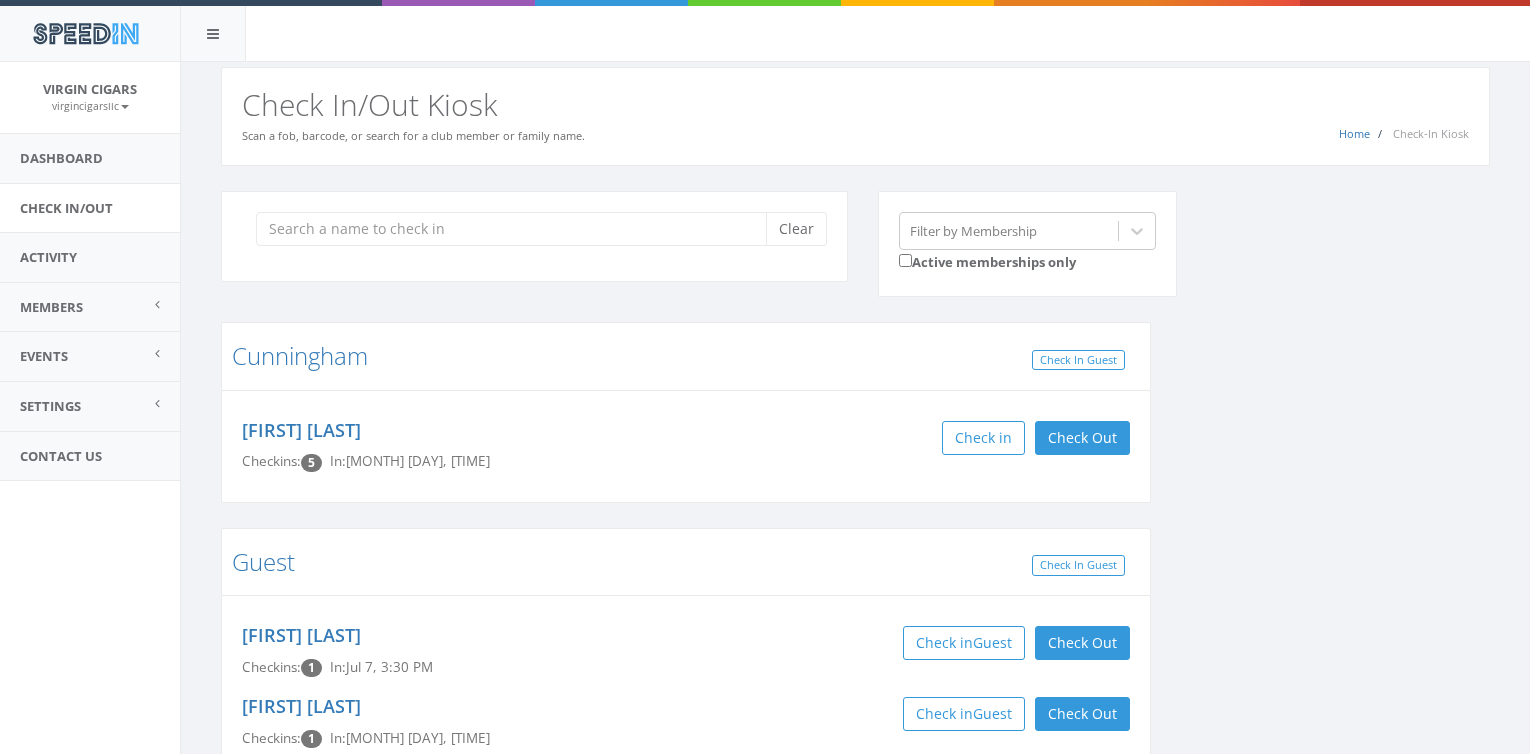 click at bounding box center [518, 229] 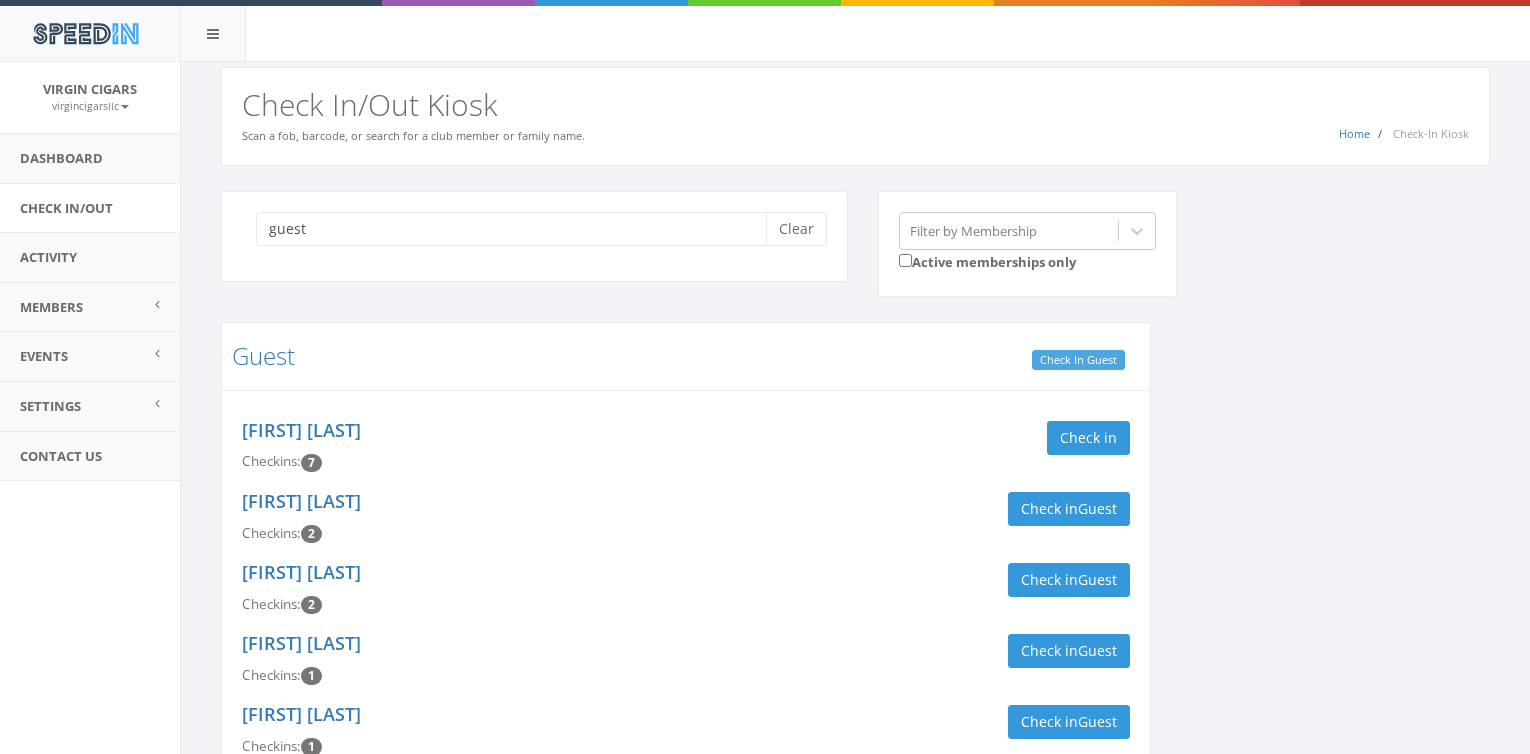 type on "guest" 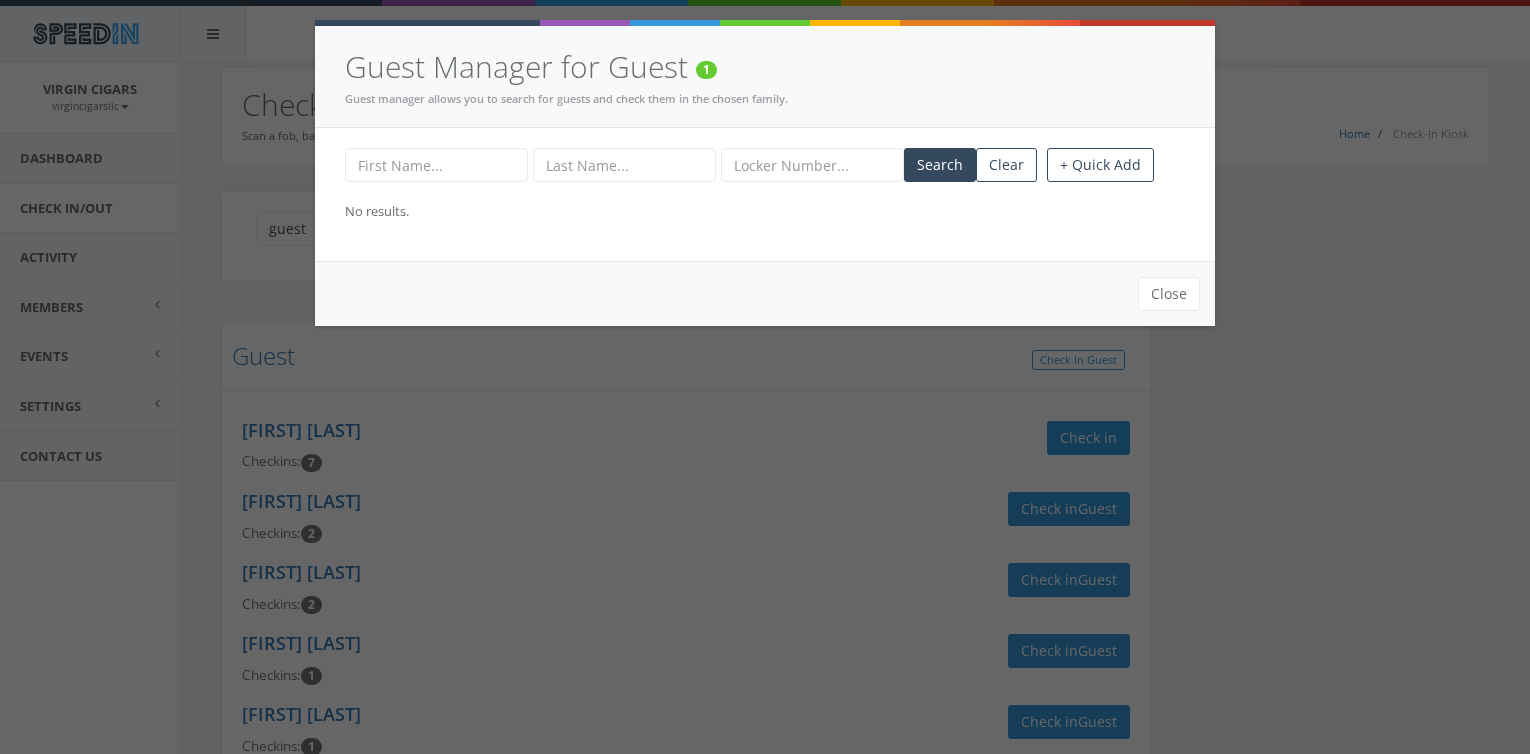 click at bounding box center (436, 165) 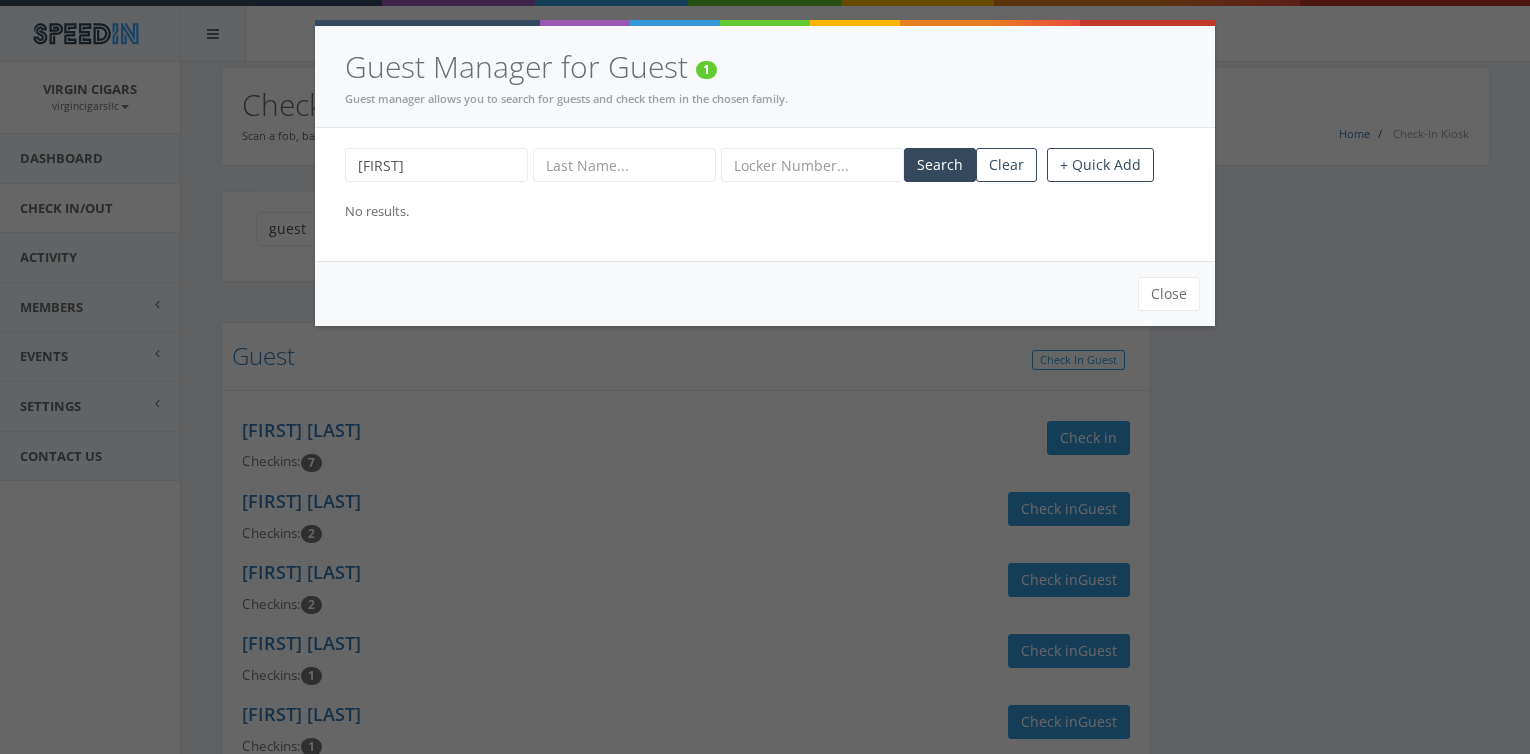 type on "Edward" 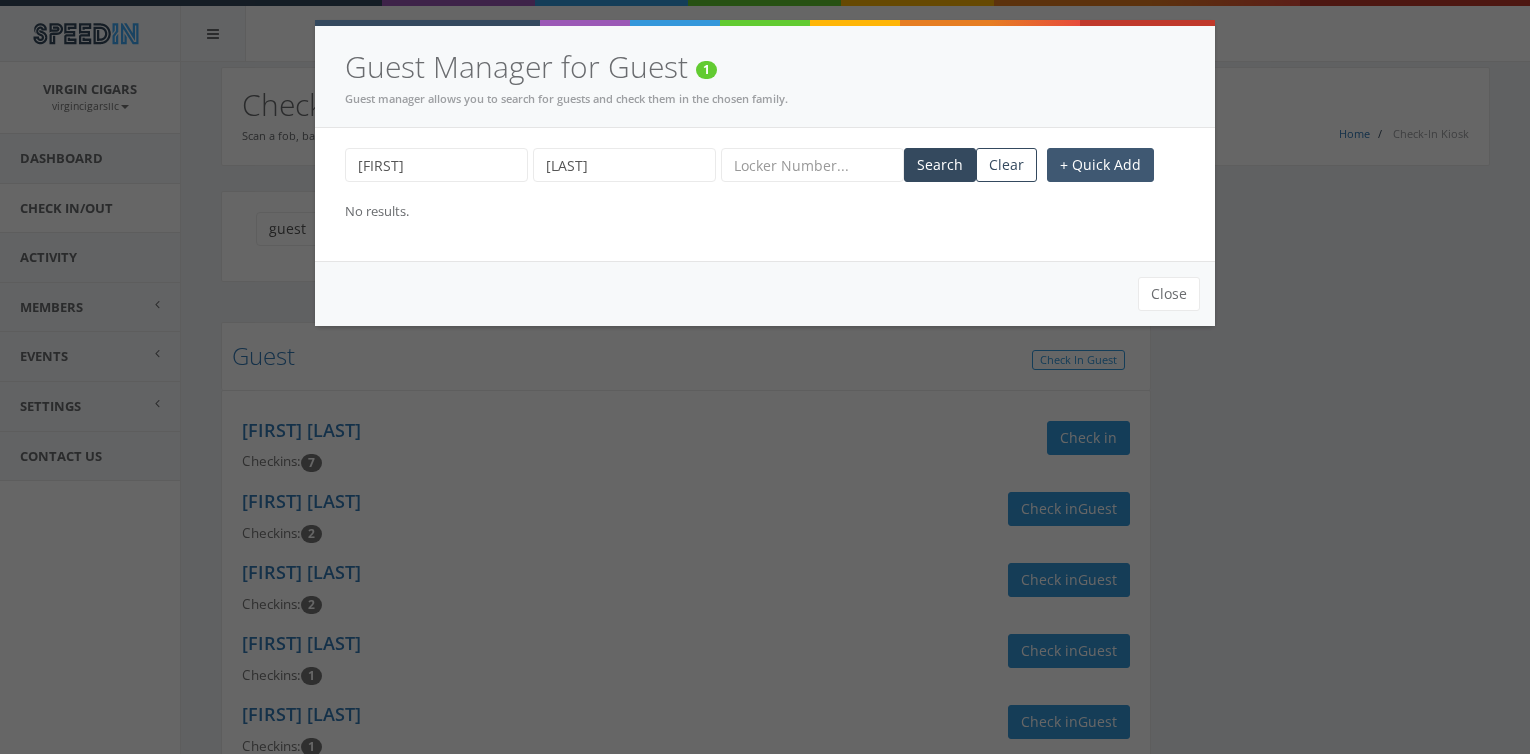 type on "Gallardo" 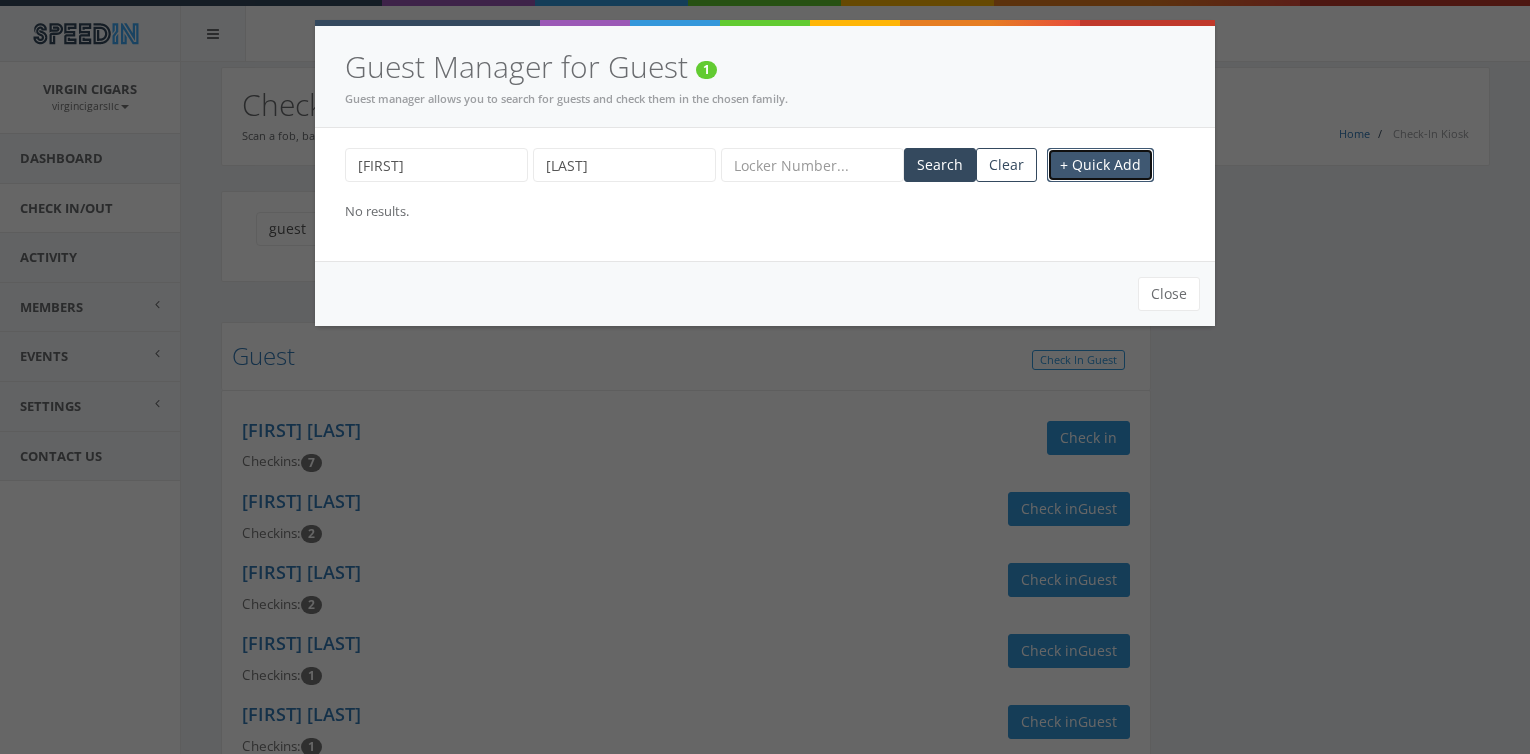 click on "+ Quick Add" at bounding box center [1100, 165] 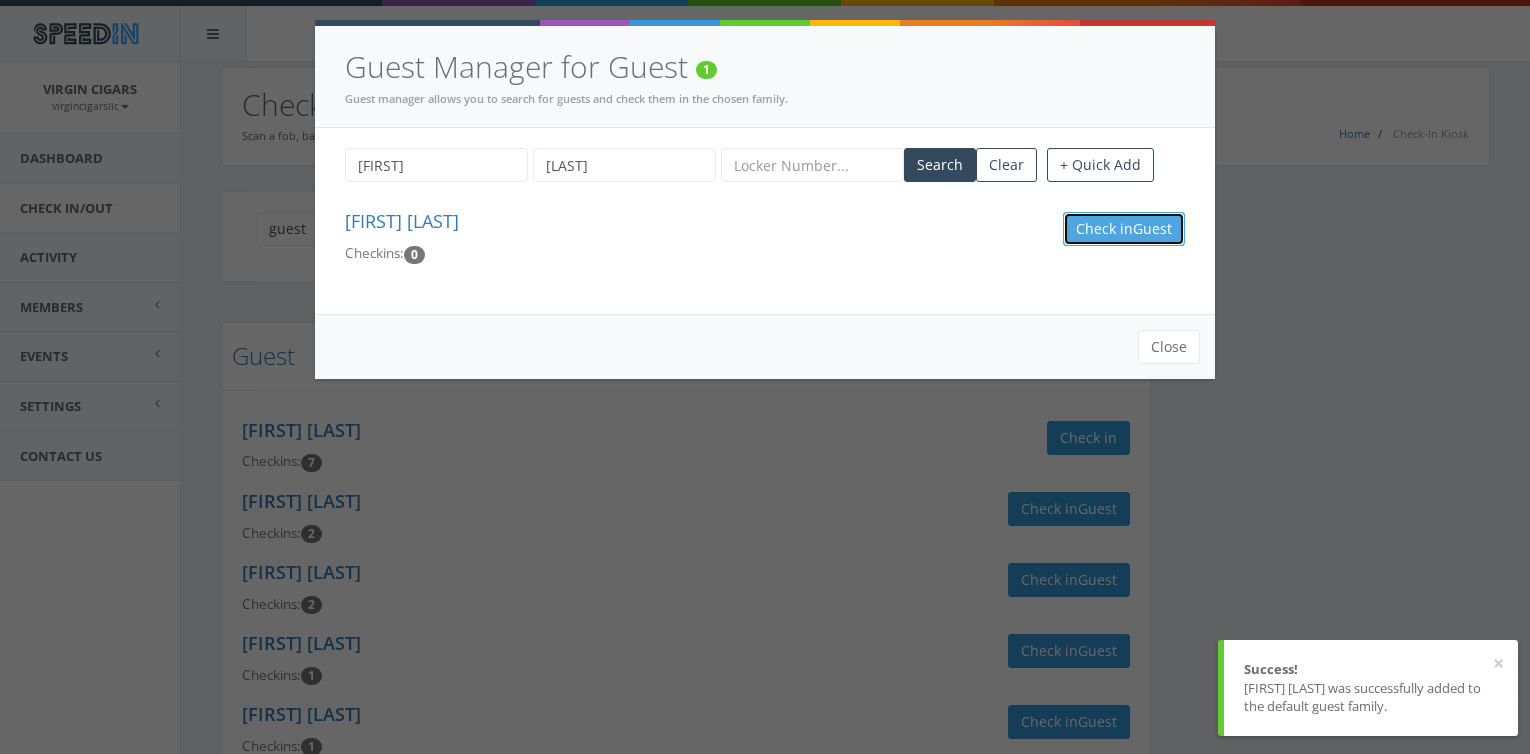 click on "Check in  Guest" at bounding box center [1124, 229] 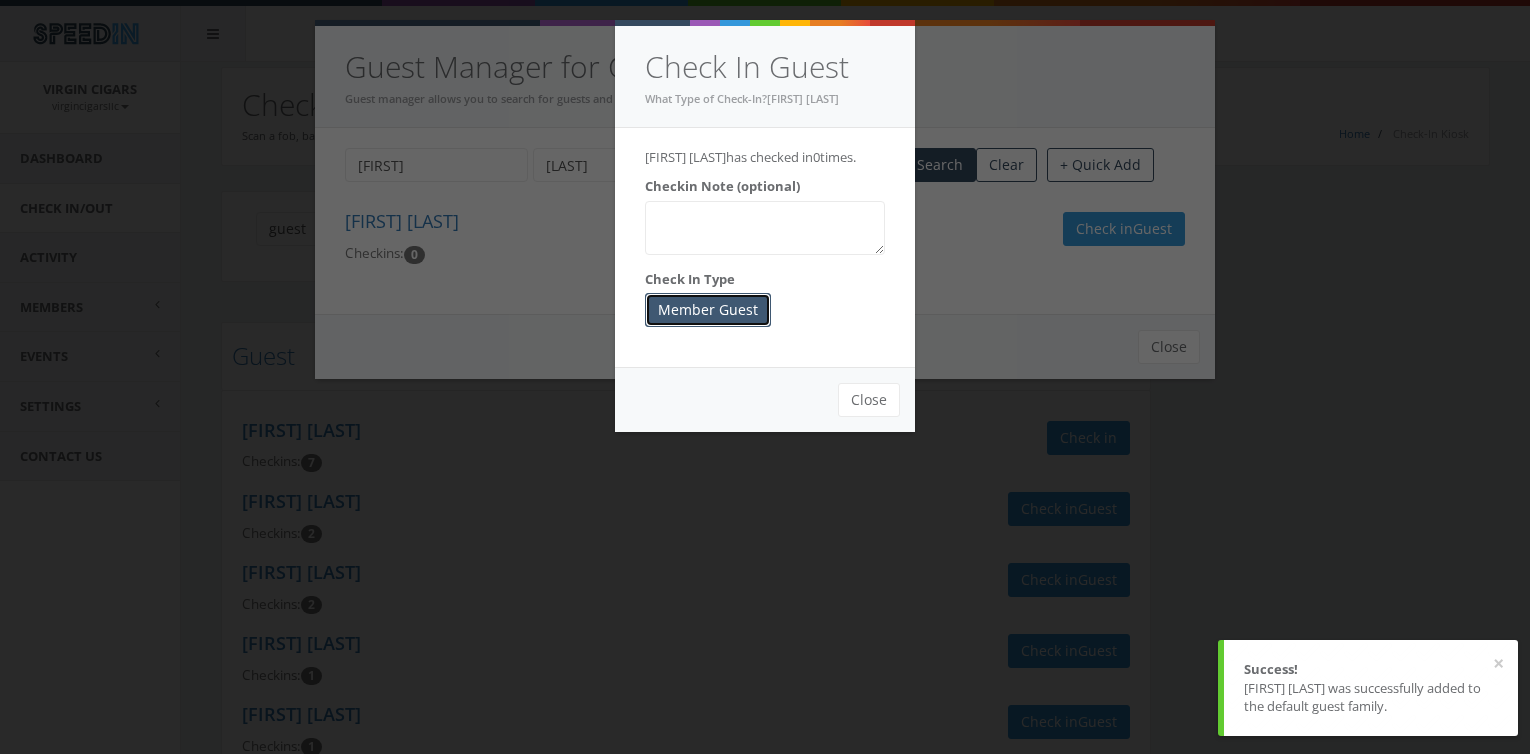 click on "Member Guest" at bounding box center [708, 310] 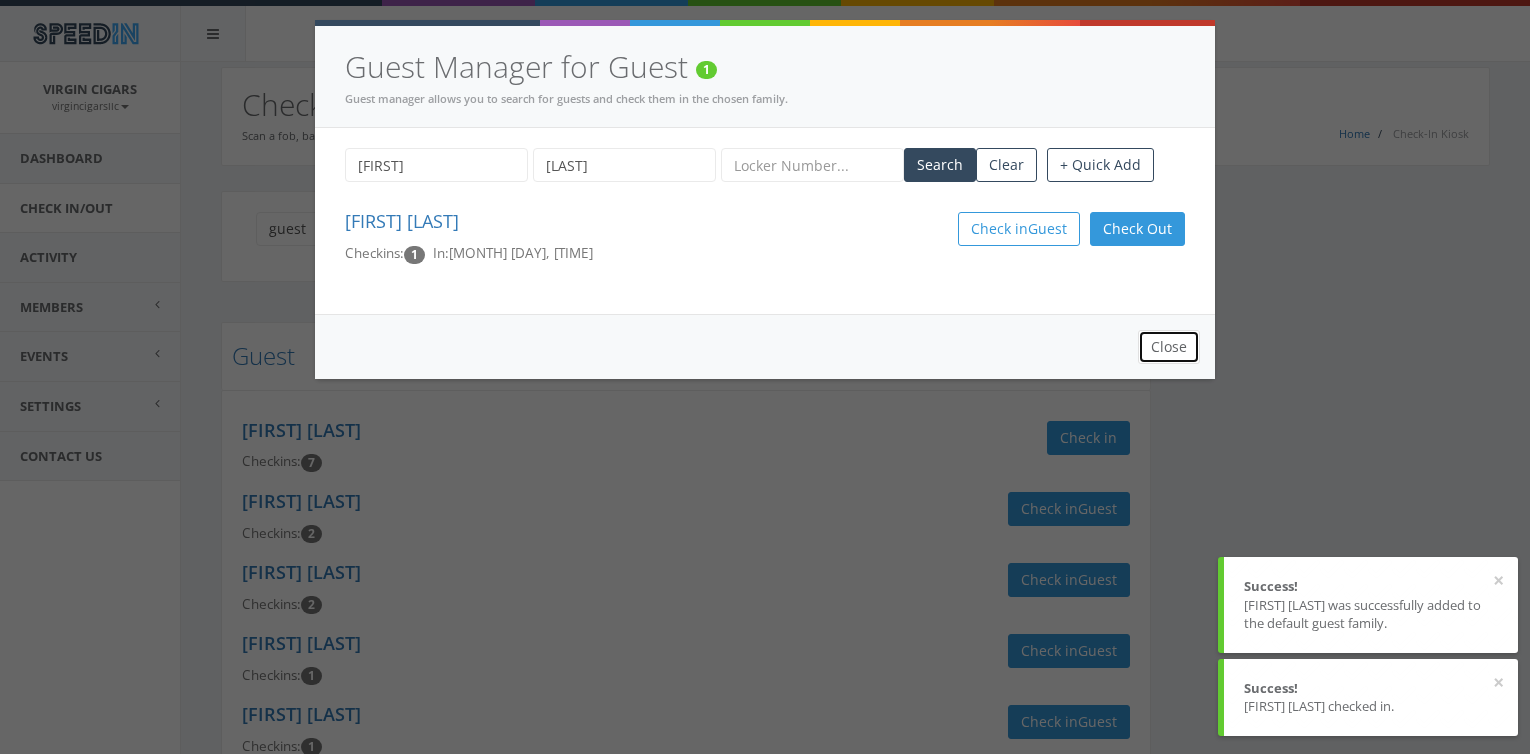 click on "Close" at bounding box center (1169, 347) 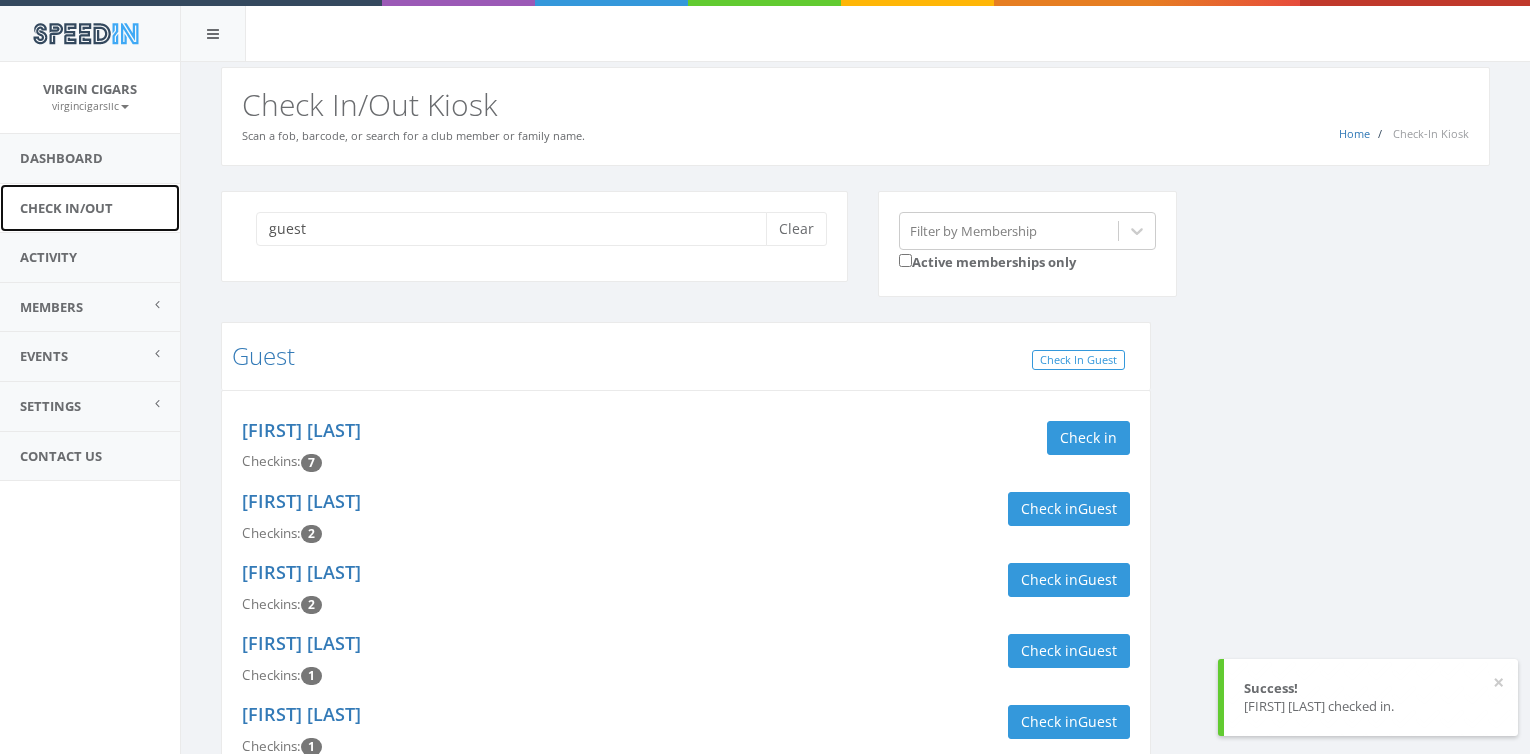 click on "Check In/Out" at bounding box center (90, 208) 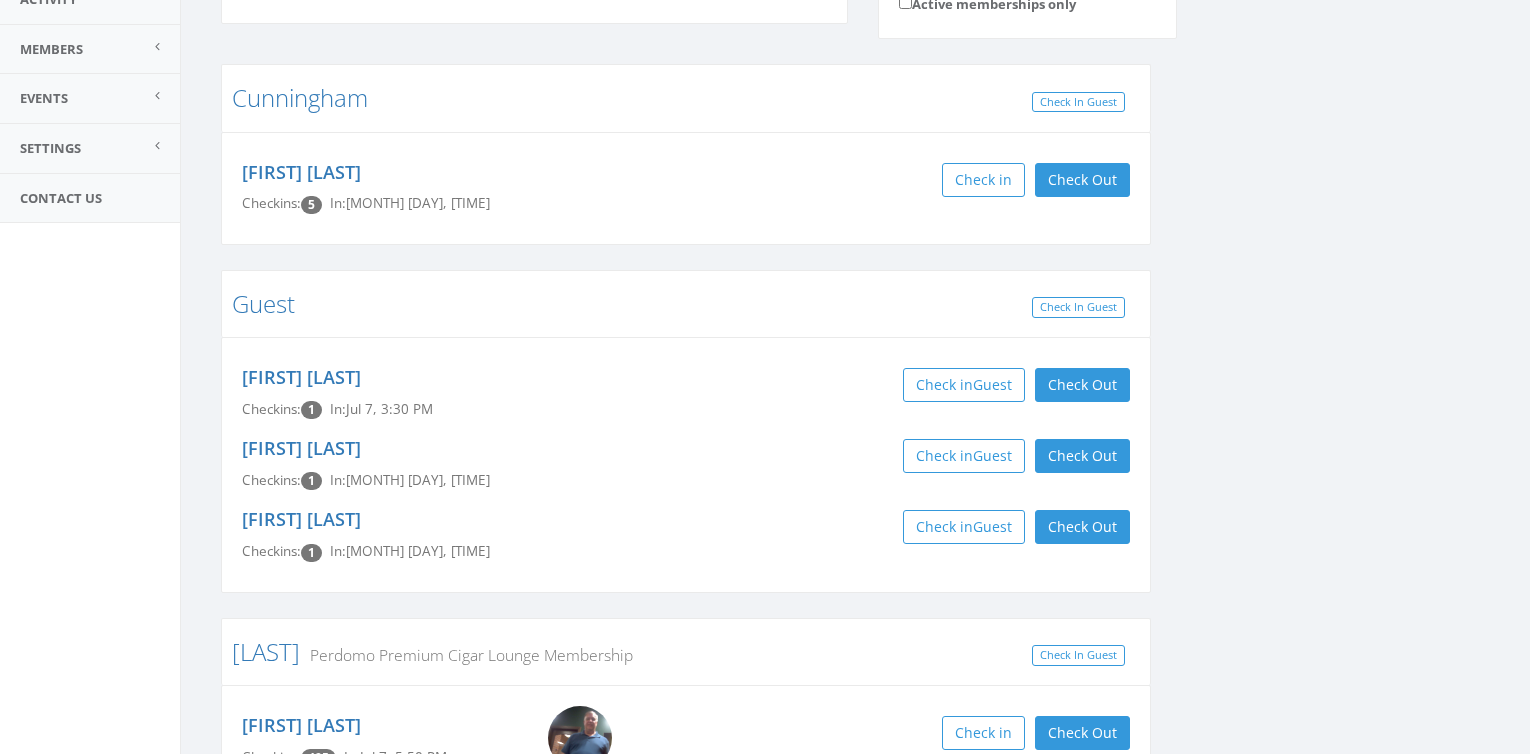 scroll, scrollTop: 0, scrollLeft: 0, axis: both 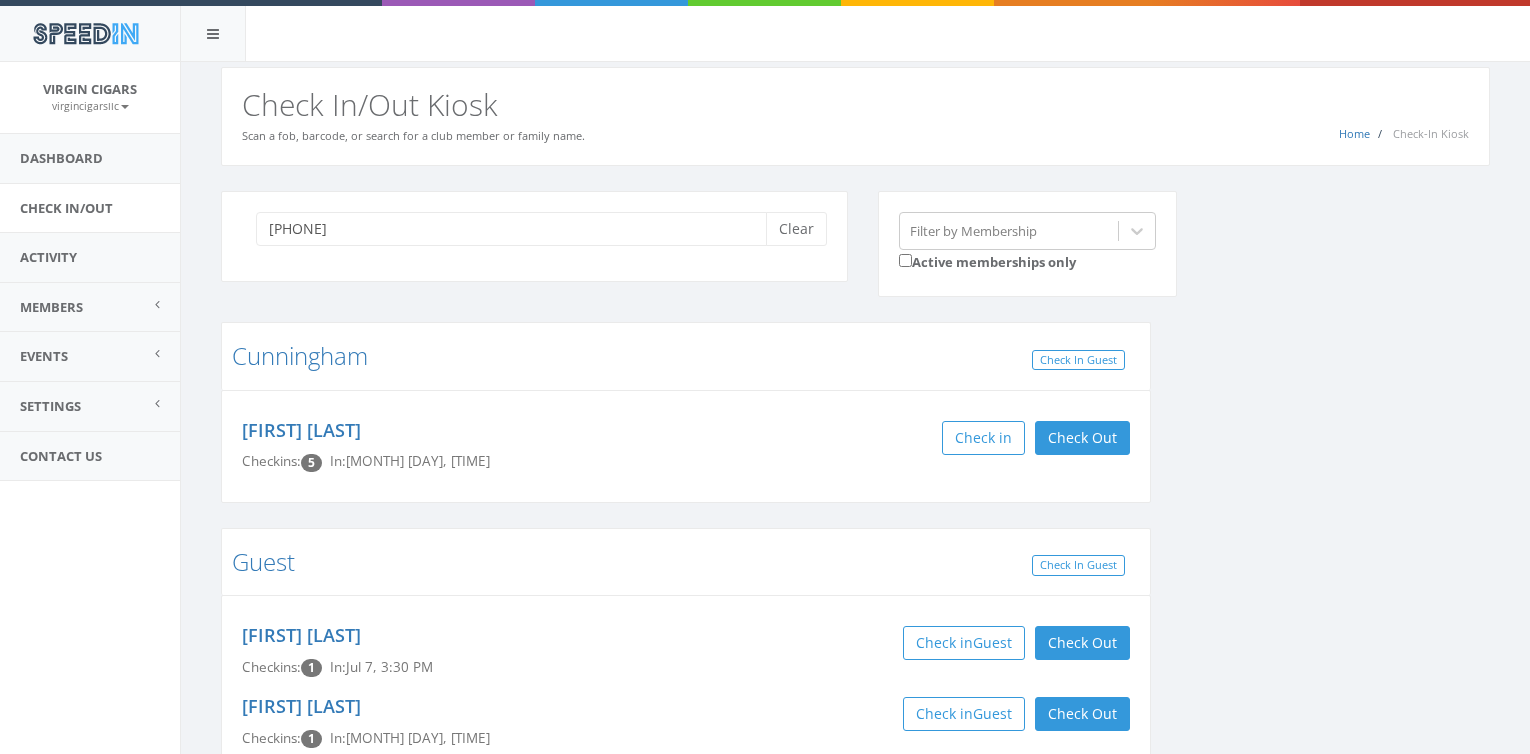 type on "[PHONE]" 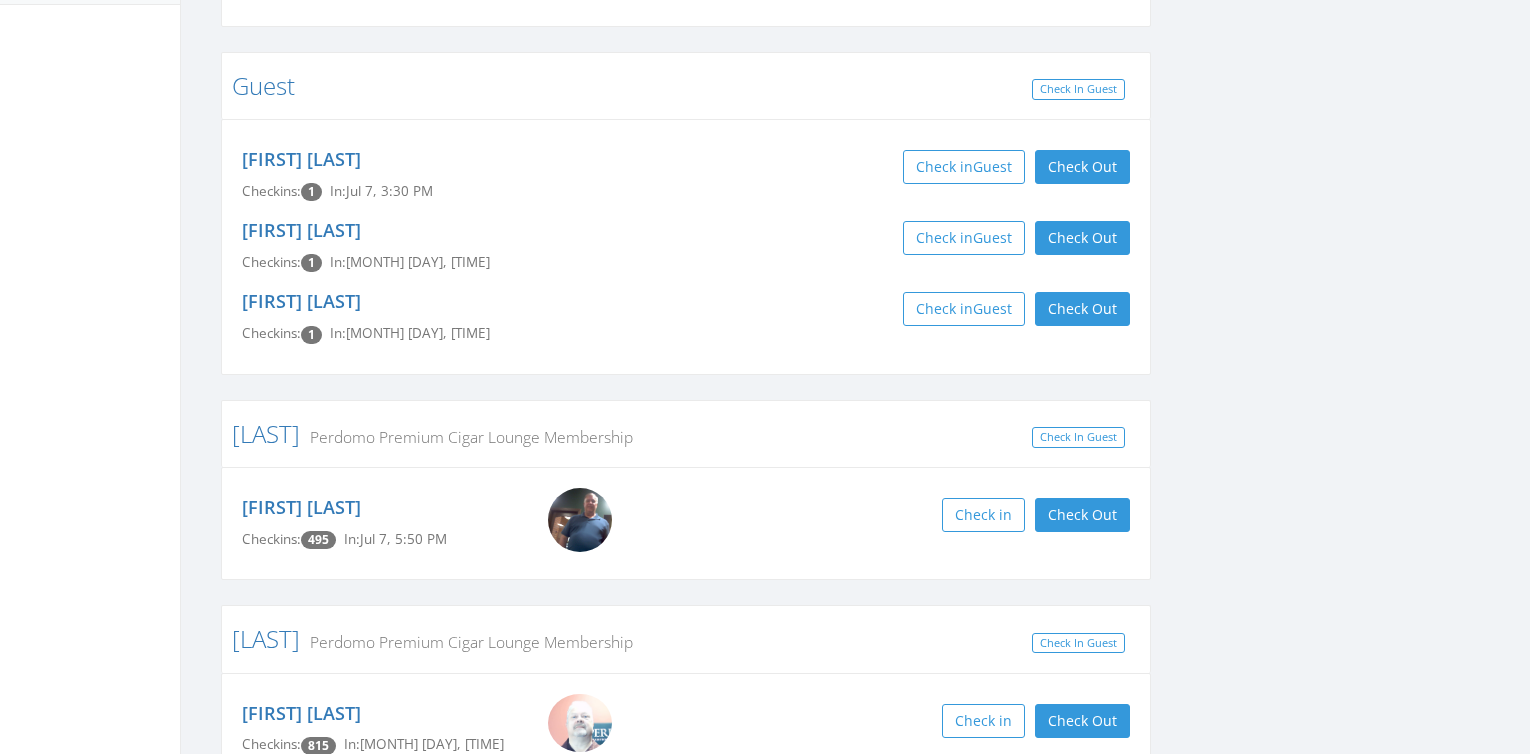 scroll, scrollTop: 500, scrollLeft: 0, axis: vertical 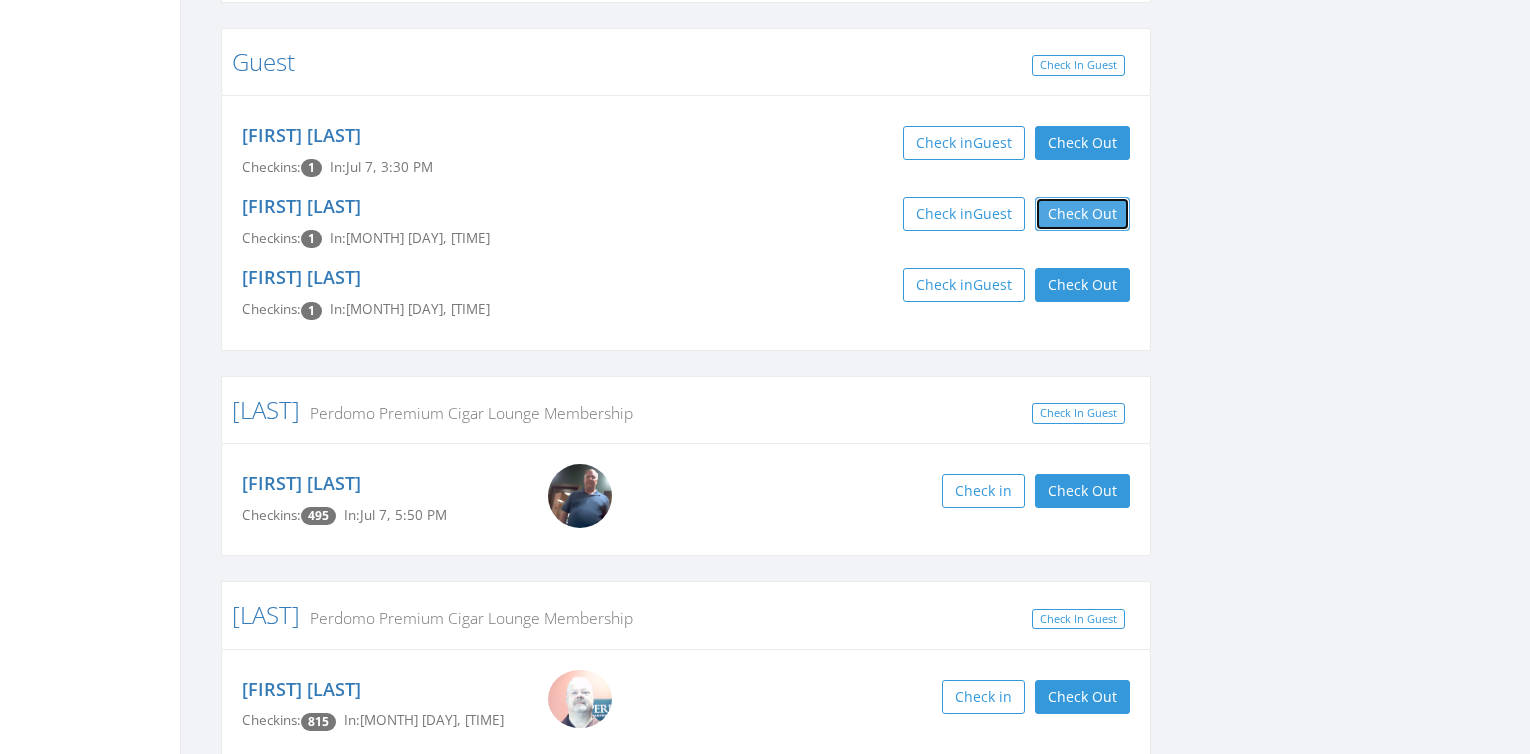 click on "Check Out" at bounding box center [1082, 214] 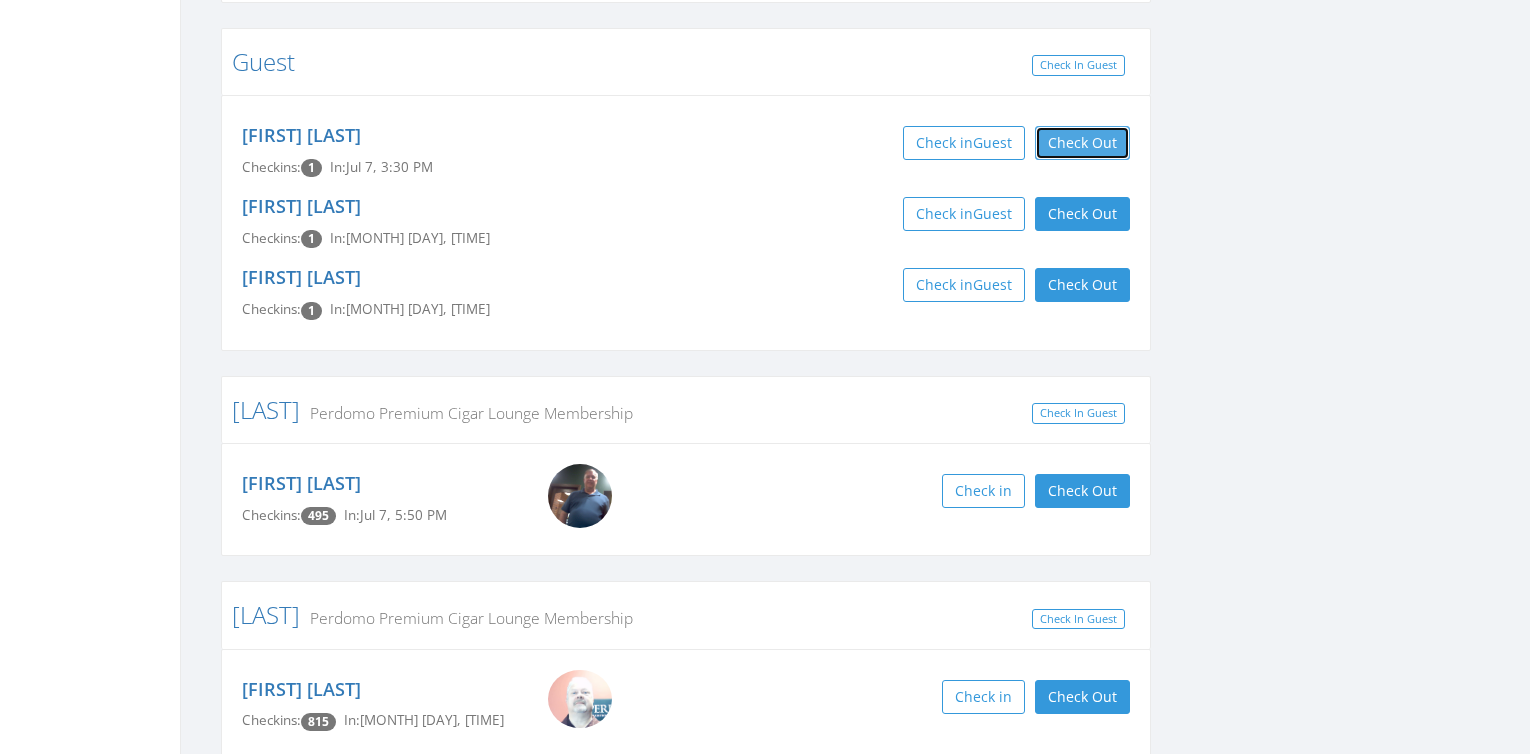 click on "Check Out" at bounding box center (1082, 143) 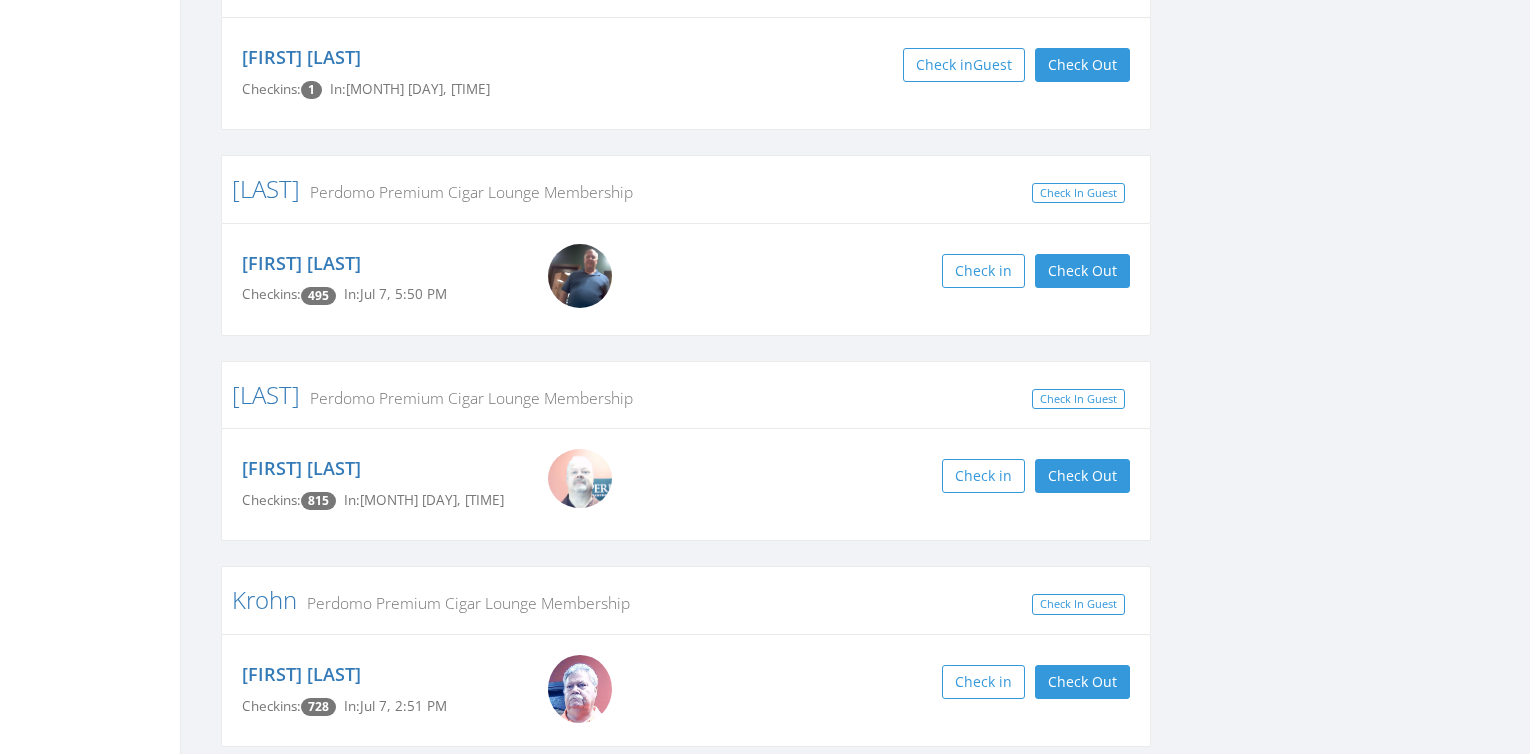 scroll, scrollTop: 567, scrollLeft: 0, axis: vertical 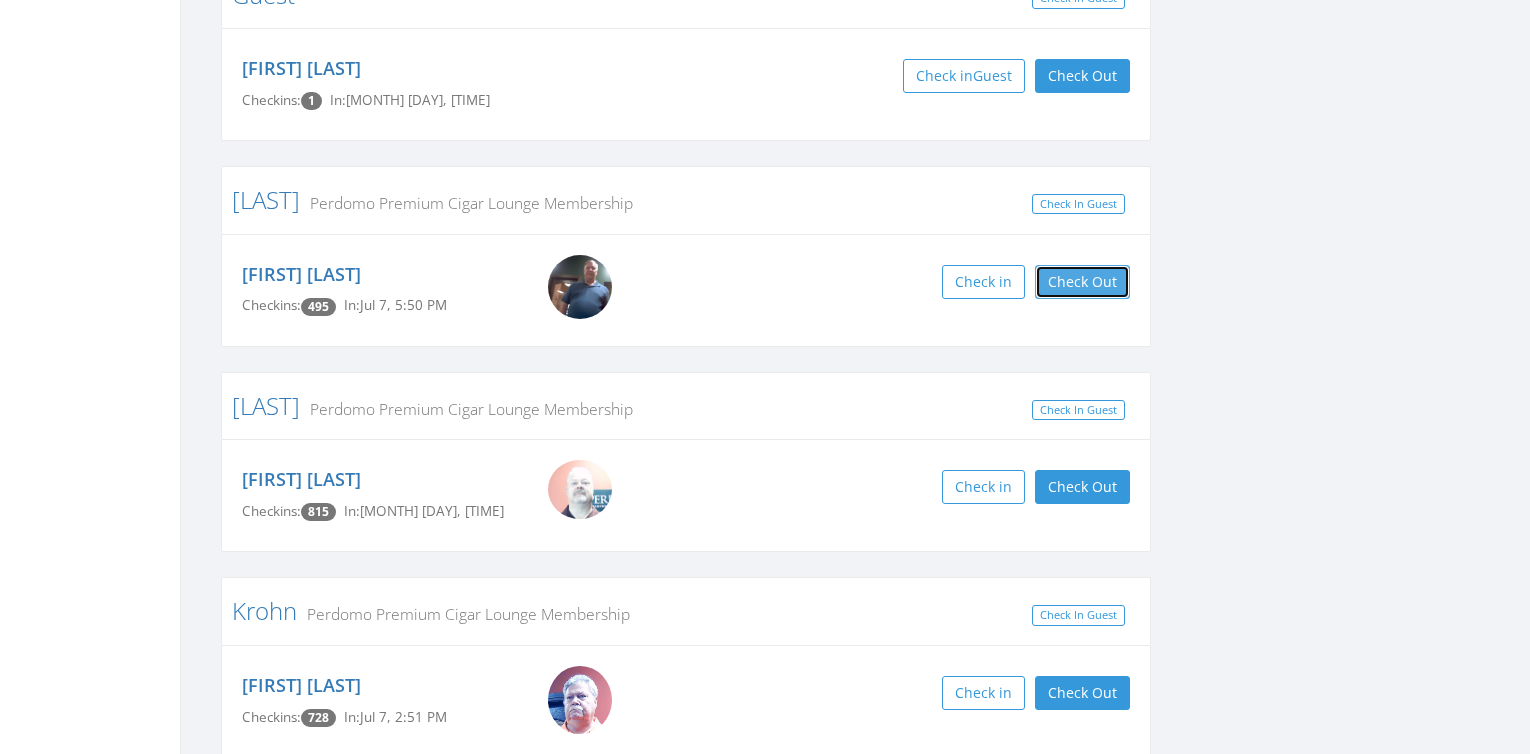 click on "Check Out" at bounding box center (1082, 282) 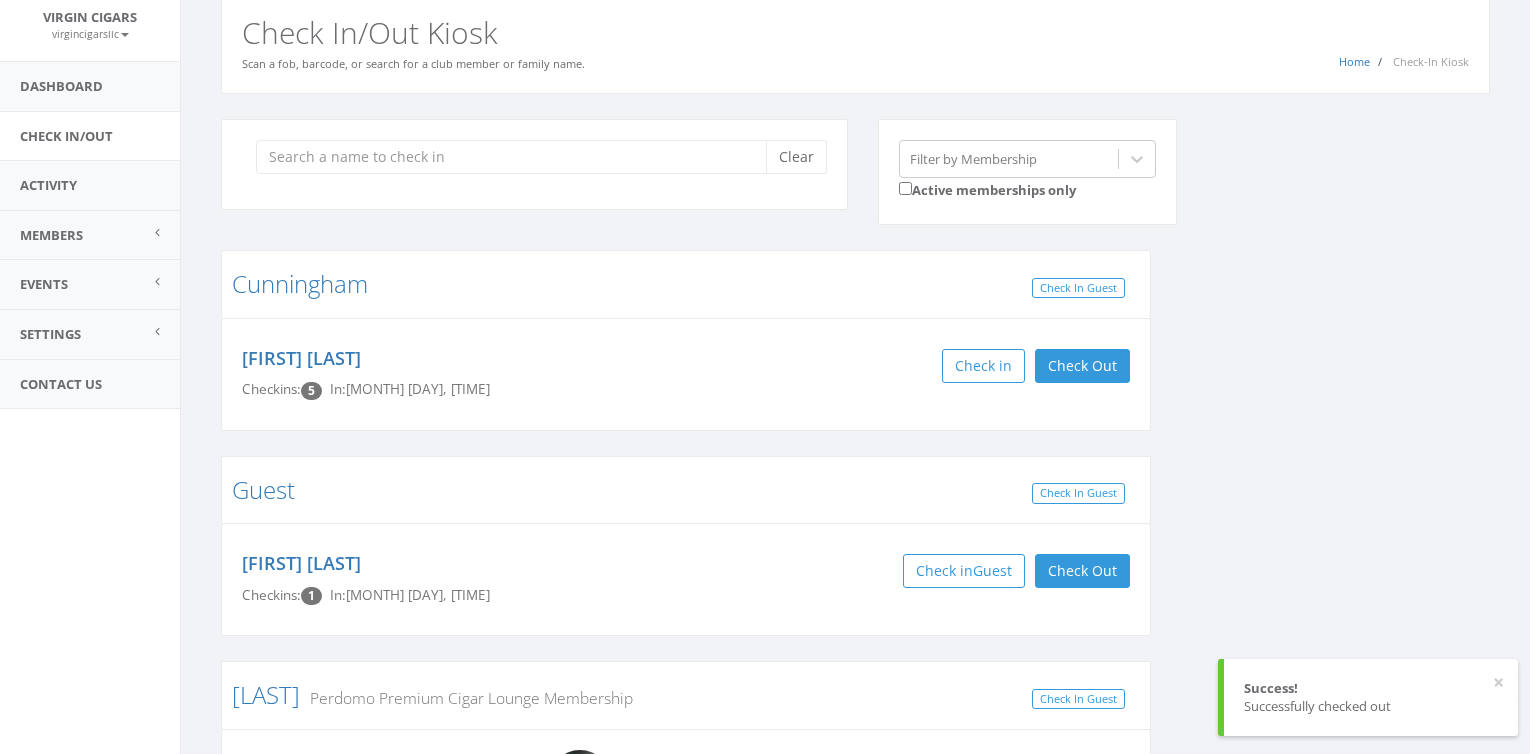 scroll, scrollTop: 0, scrollLeft: 0, axis: both 